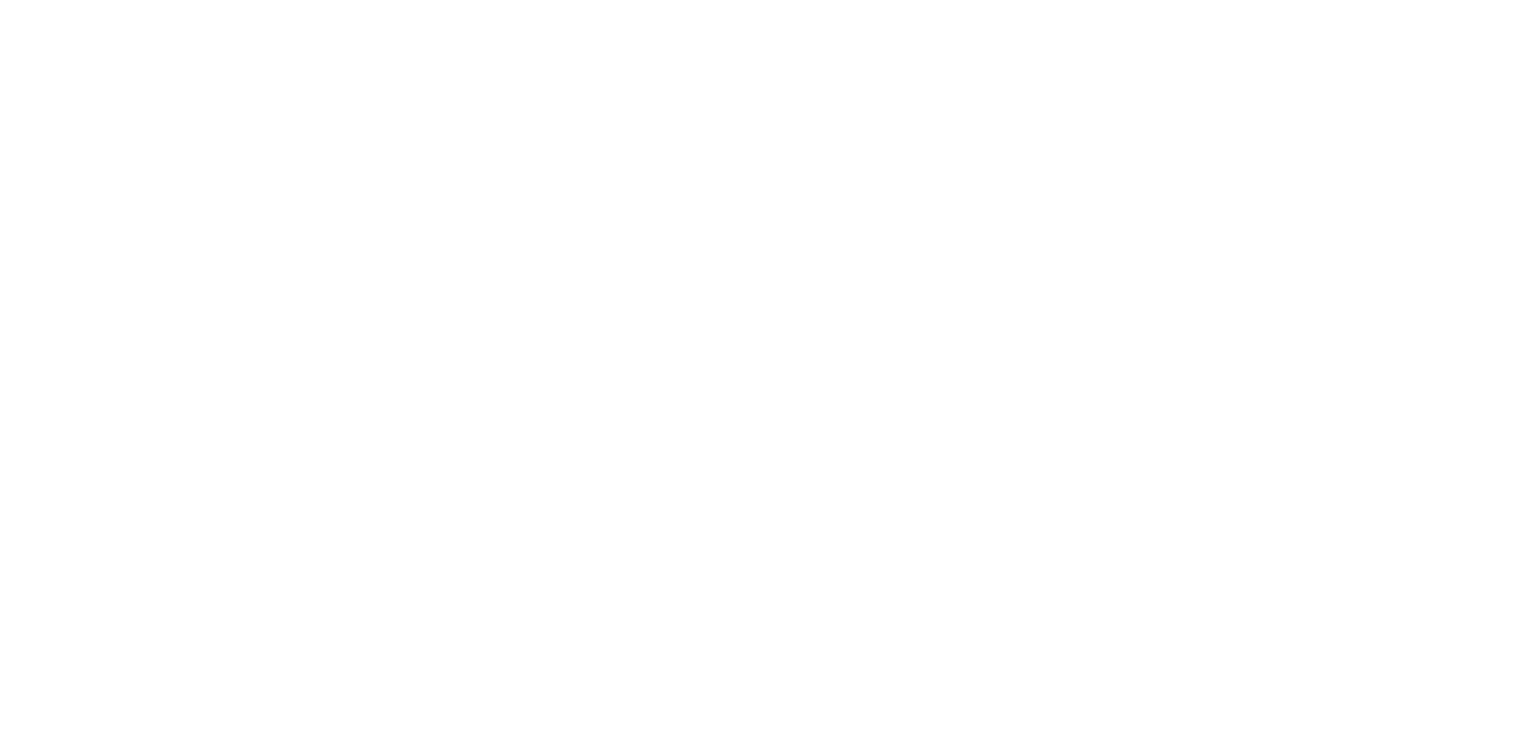 scroll, scrollTop: 0, scrollLeft: 0, axis: both 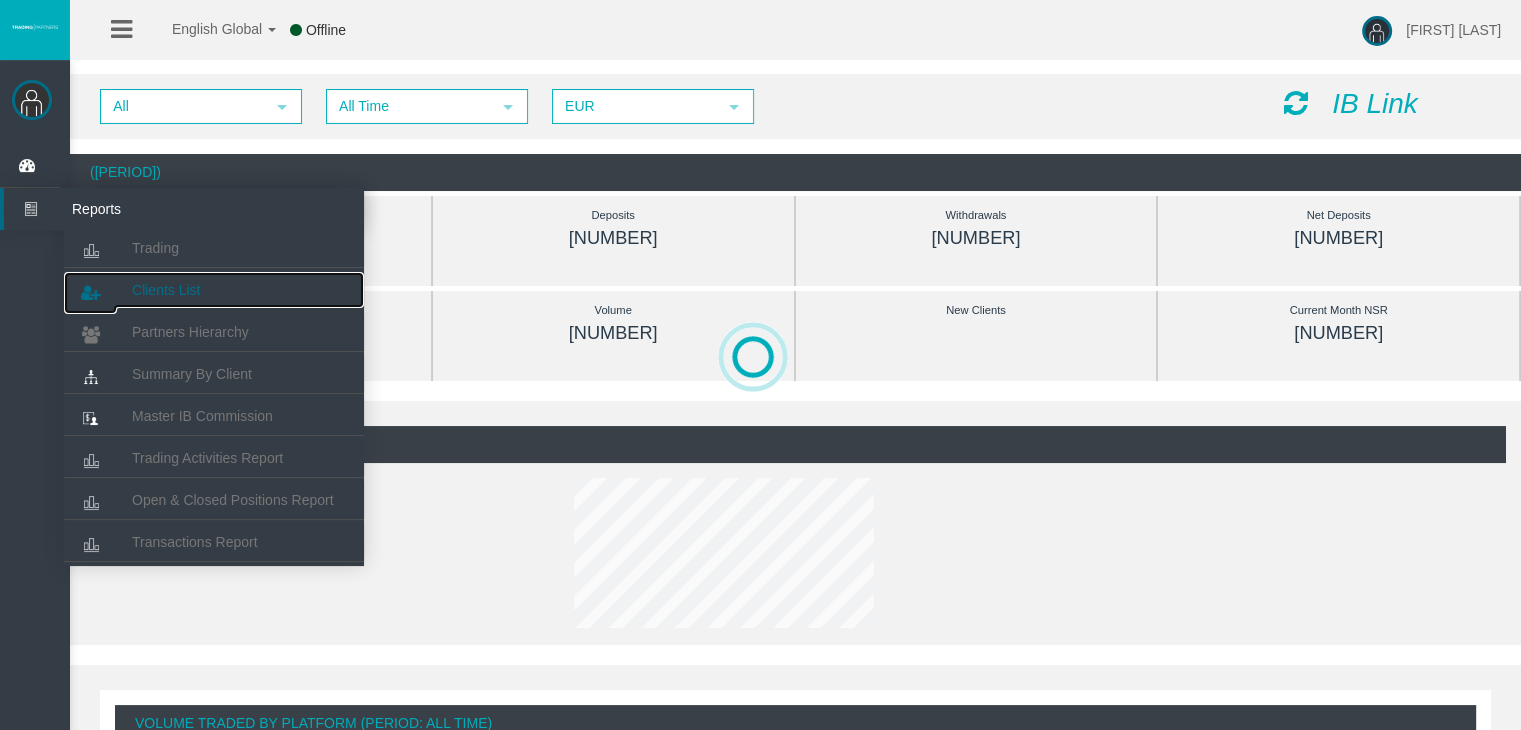 click on "Clients List" at bounding box center (155, 248) 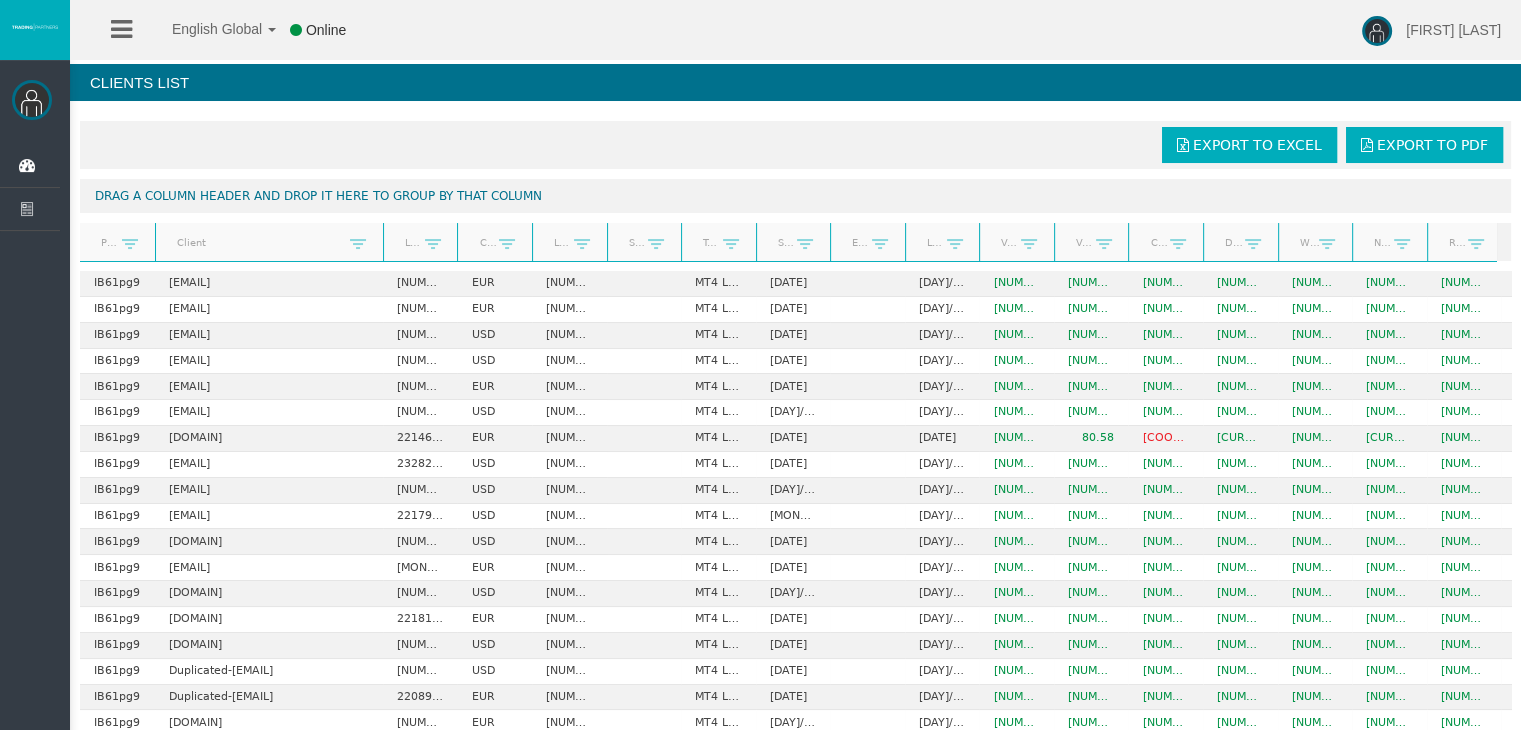 drag, startPoint x: 230, startPoint y: 251, endPoint x: 386, endPoint y: 233, distance: 157.03503 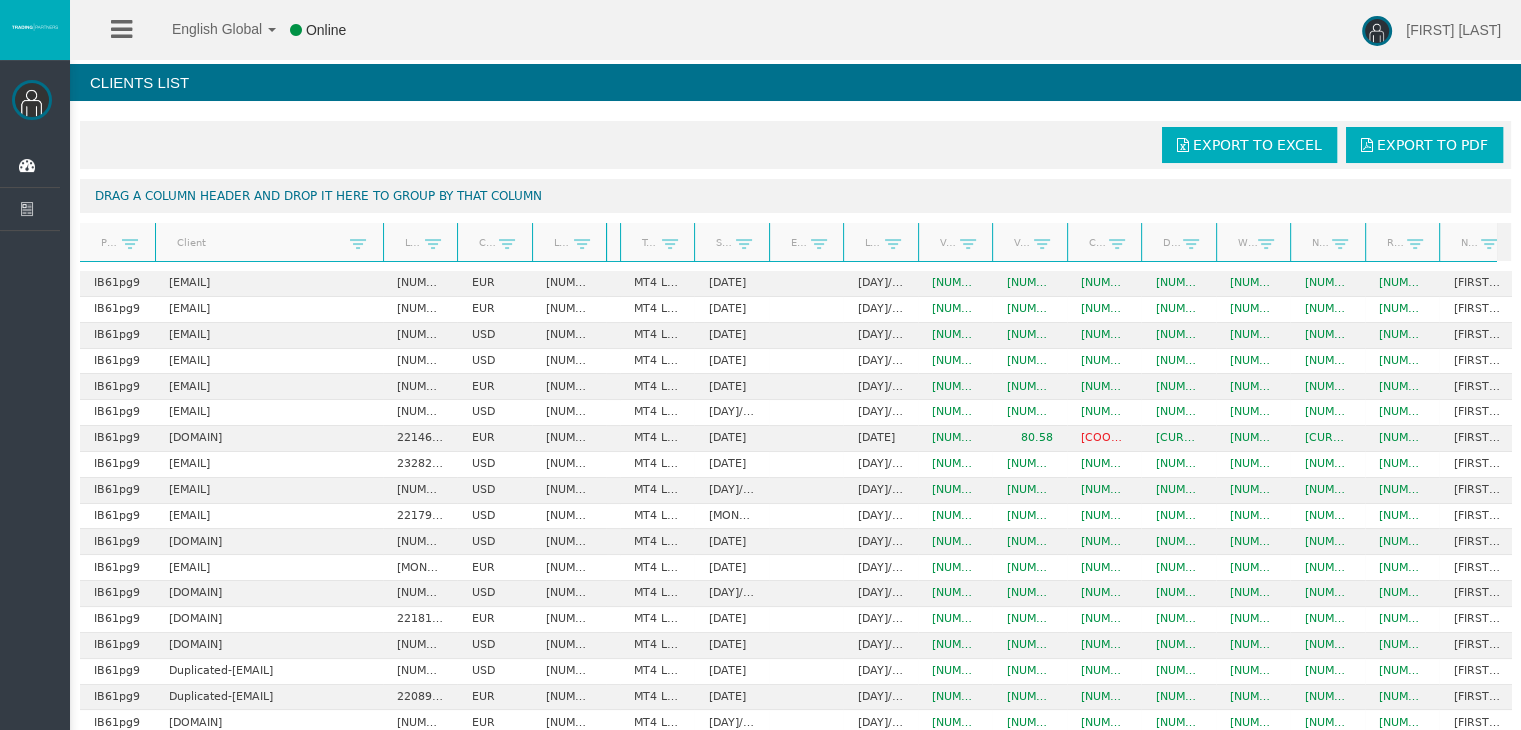drag, startPoint x: 687, startPoint y: 244, endPoint x: 627, endPoint y: 251, distance: 60.40695 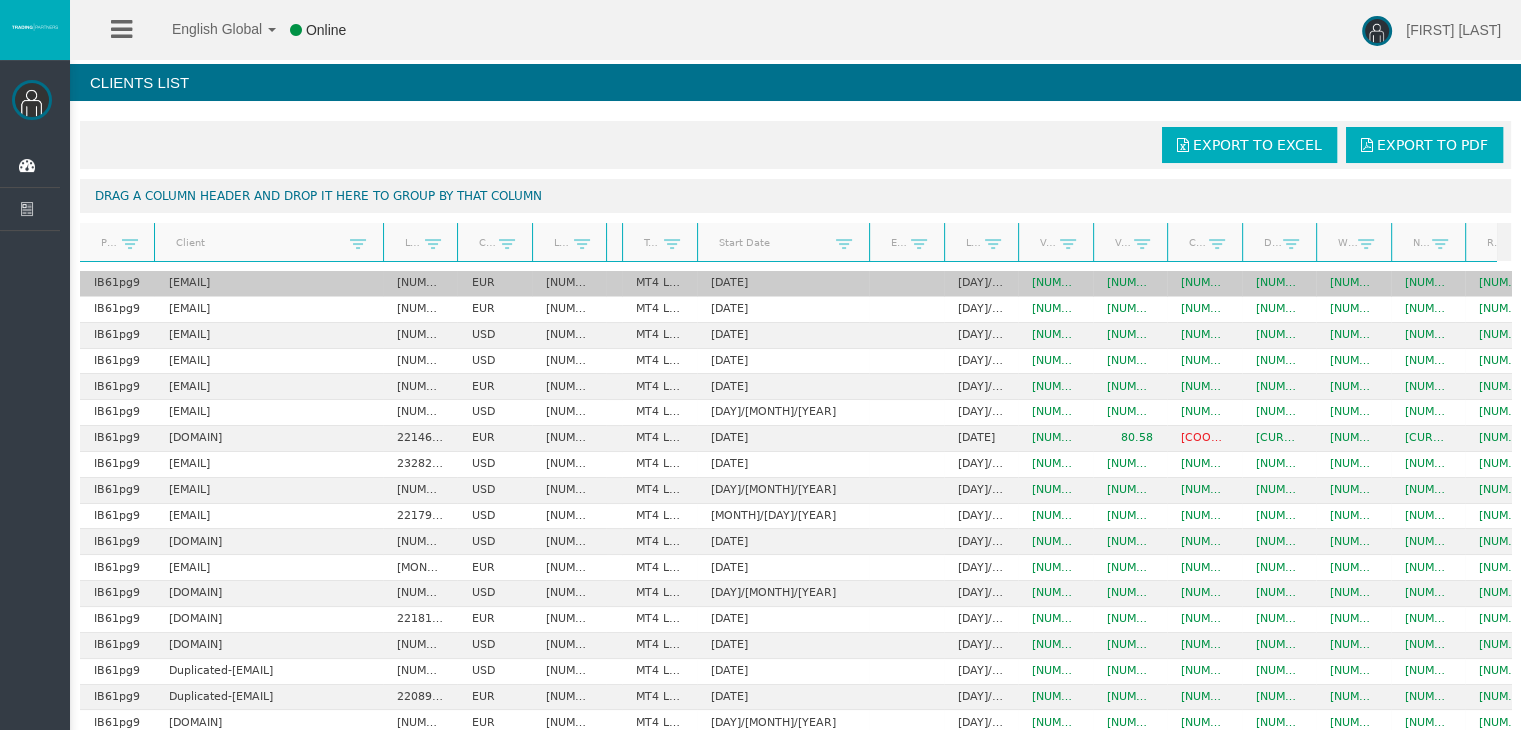 drag, startPoint x: 772, startPoint y: 246, endPoint x: 835, endPoint y: 271, distance: 67.77905 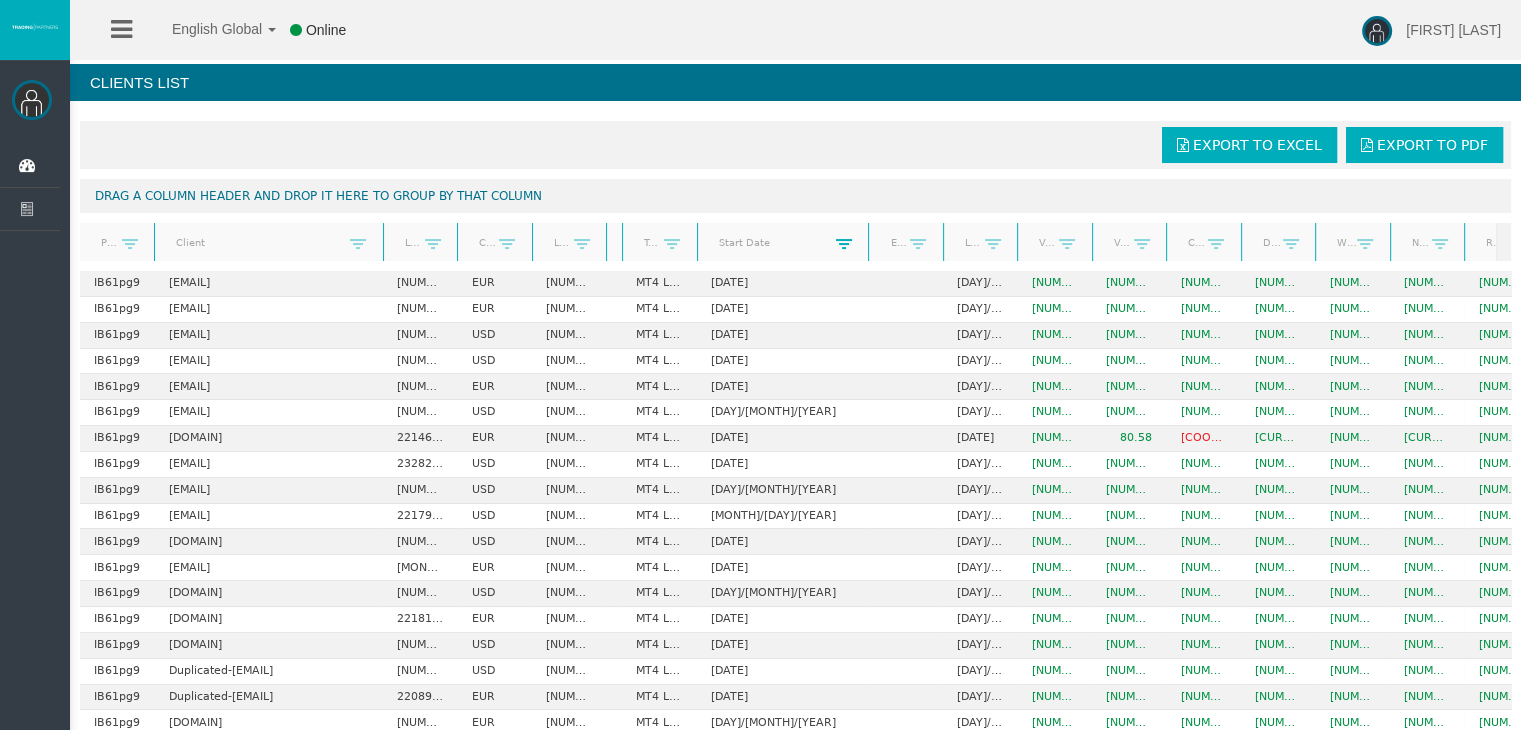 click at bounding box center [130, 244] 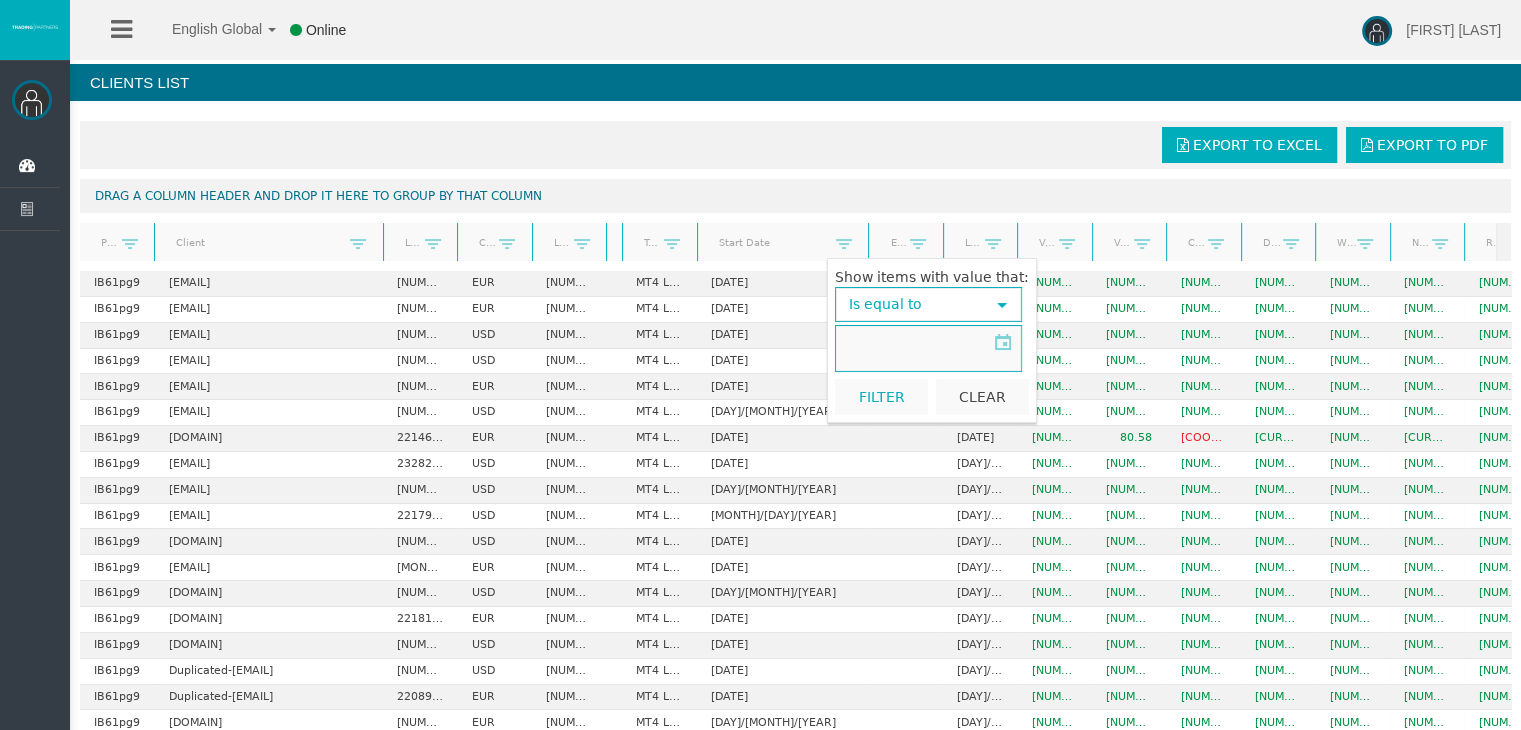 click on "select" at bounding box center (1002, 304) 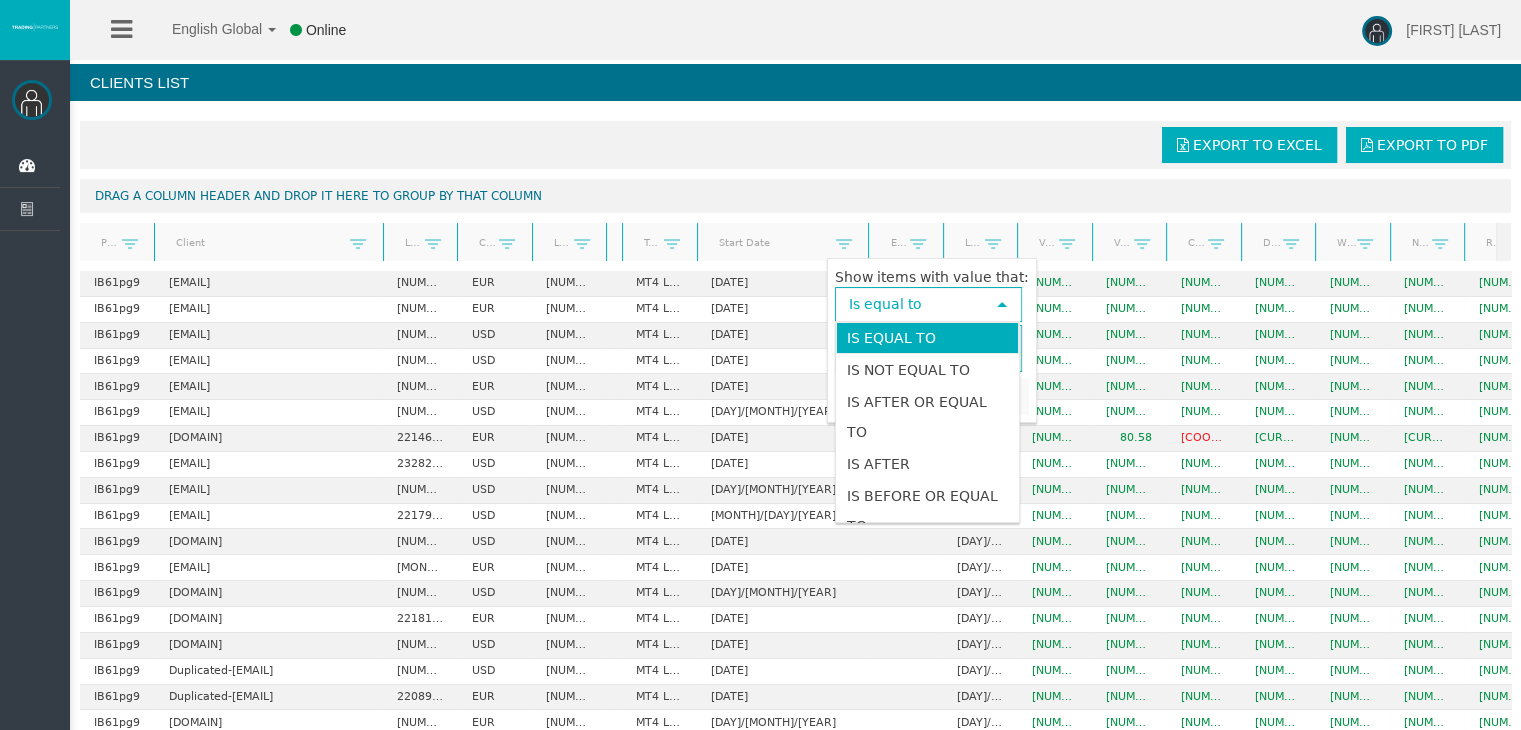 click on "Is equal to" at bounding box center [927, 338] 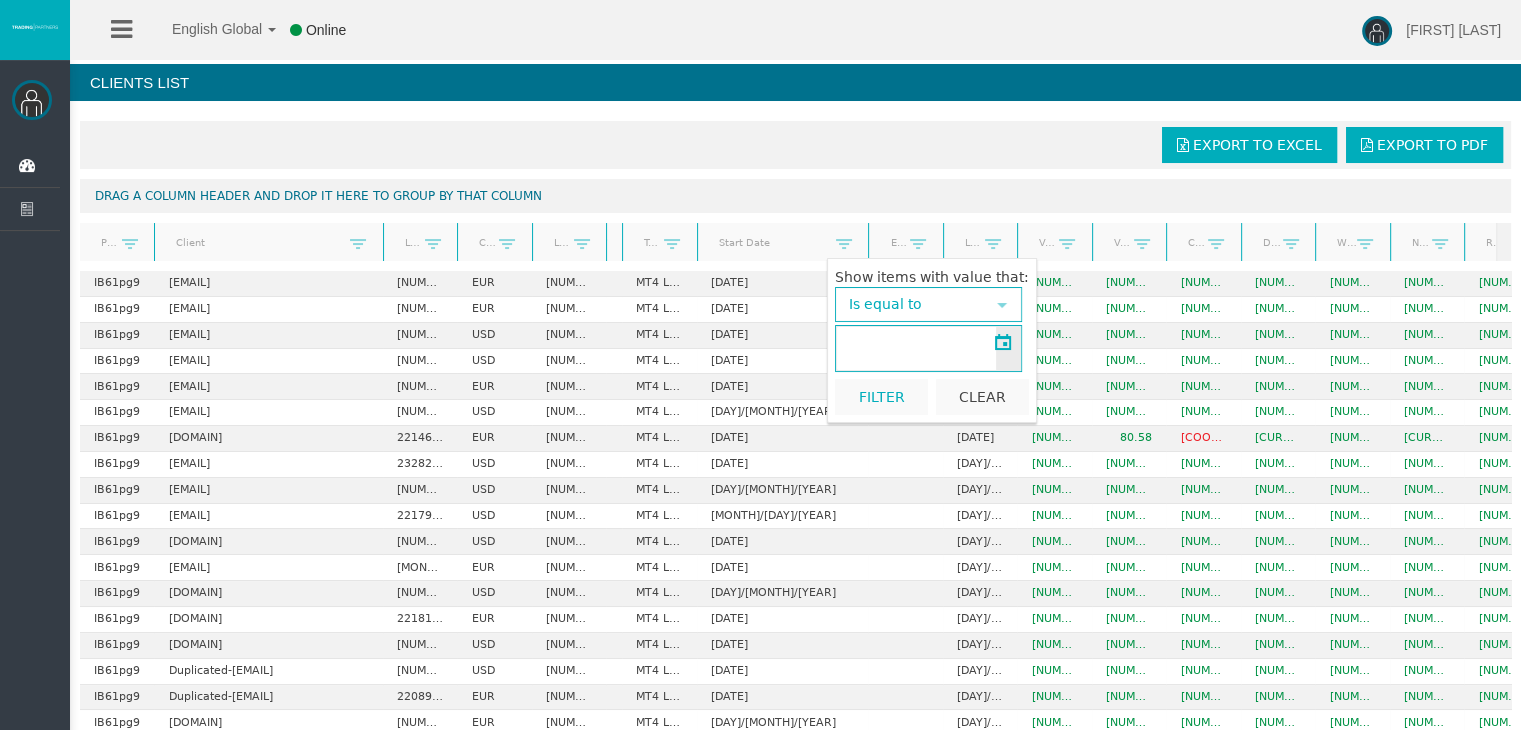 click at bounding box center (916, 348) 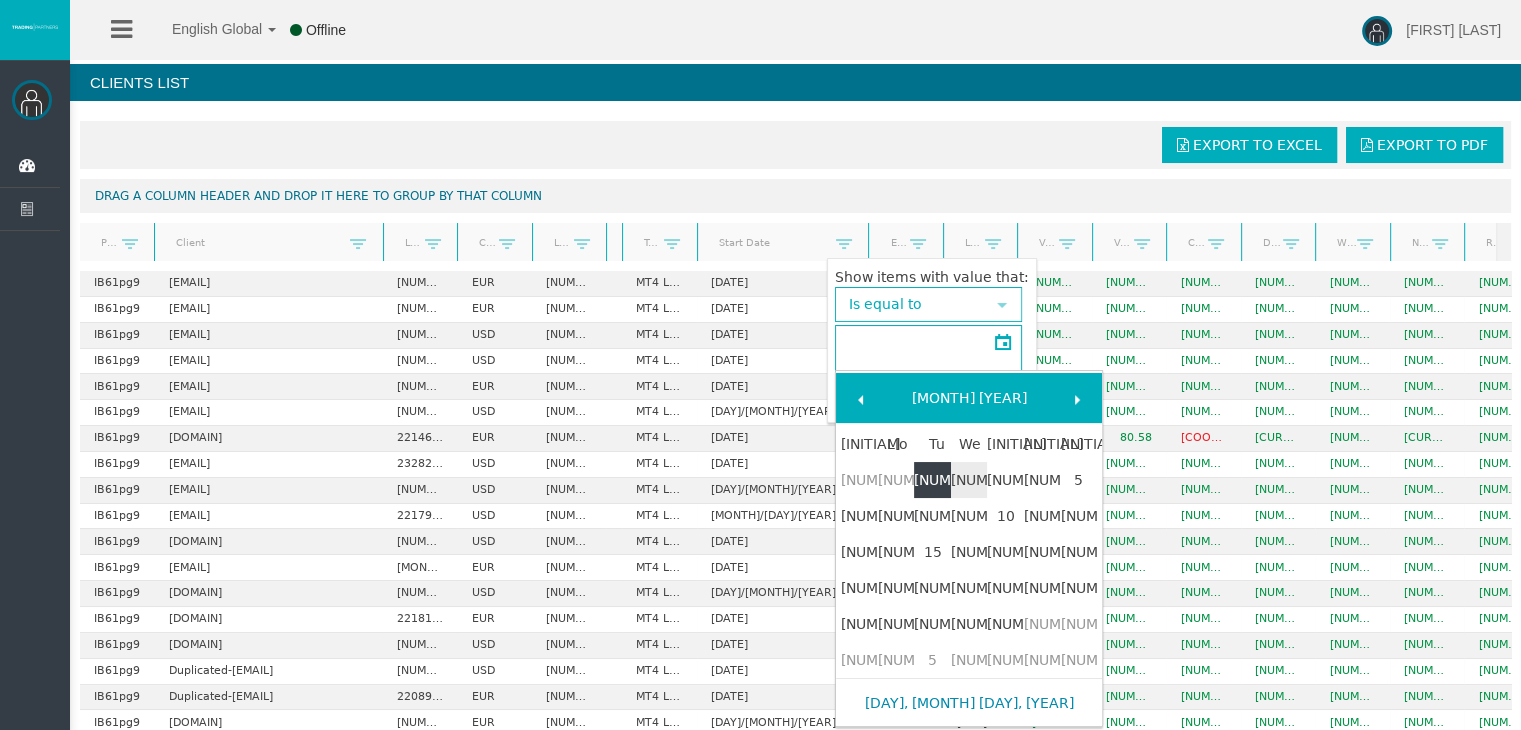 click on "[NUMBER]" at bounding box center (932, 480) 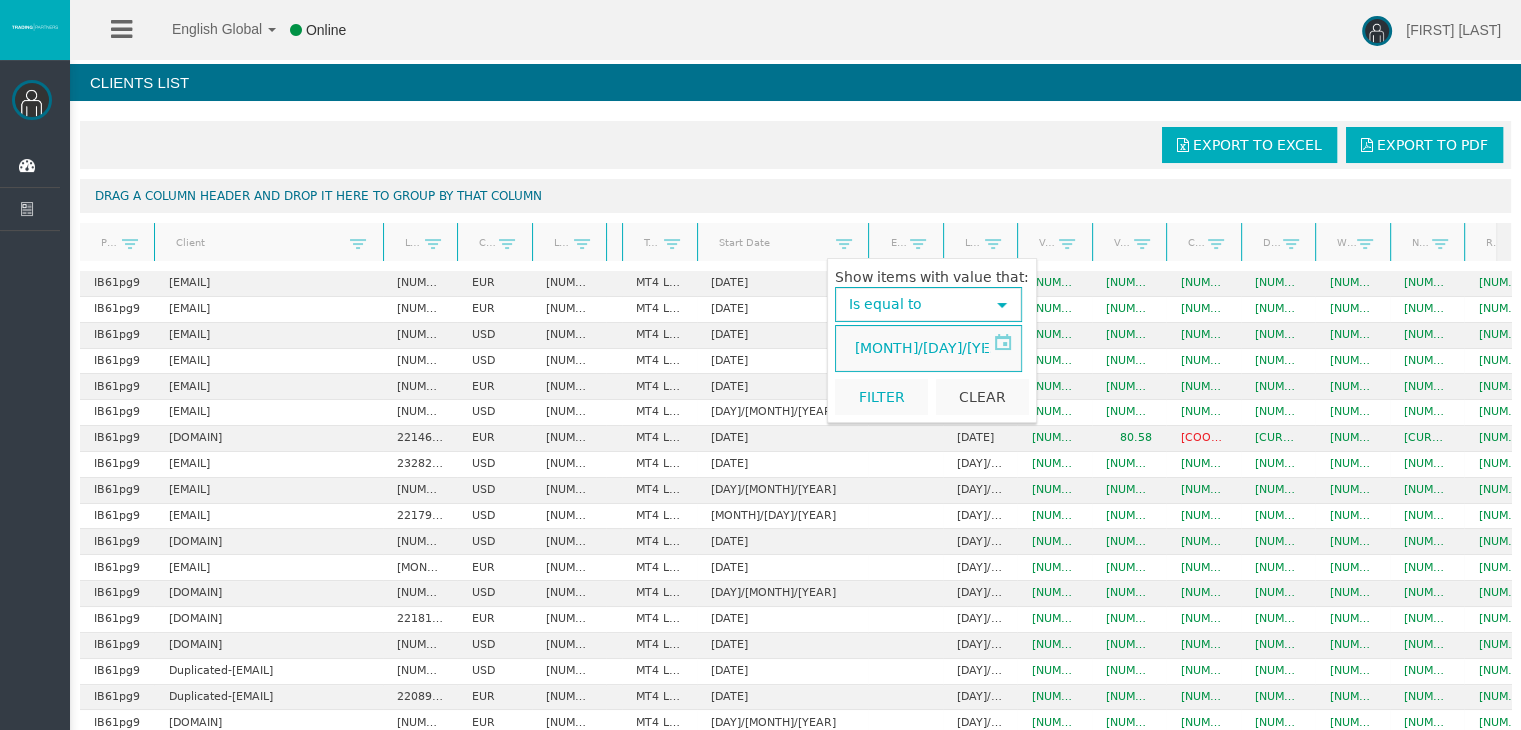 click on "Is equal to" at bounding box center (910, 304) 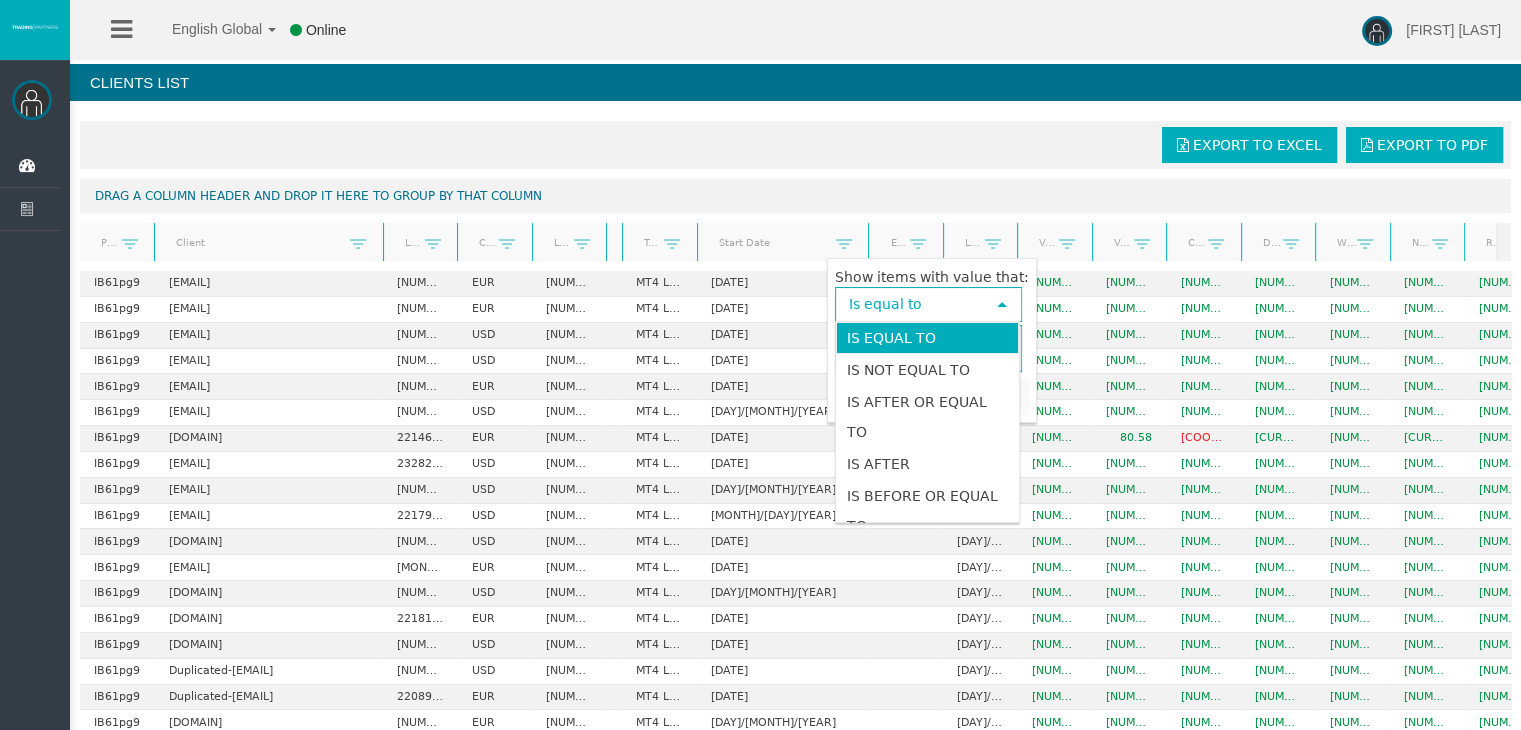 click on "Is equal to" at bounding box center [910, 304] 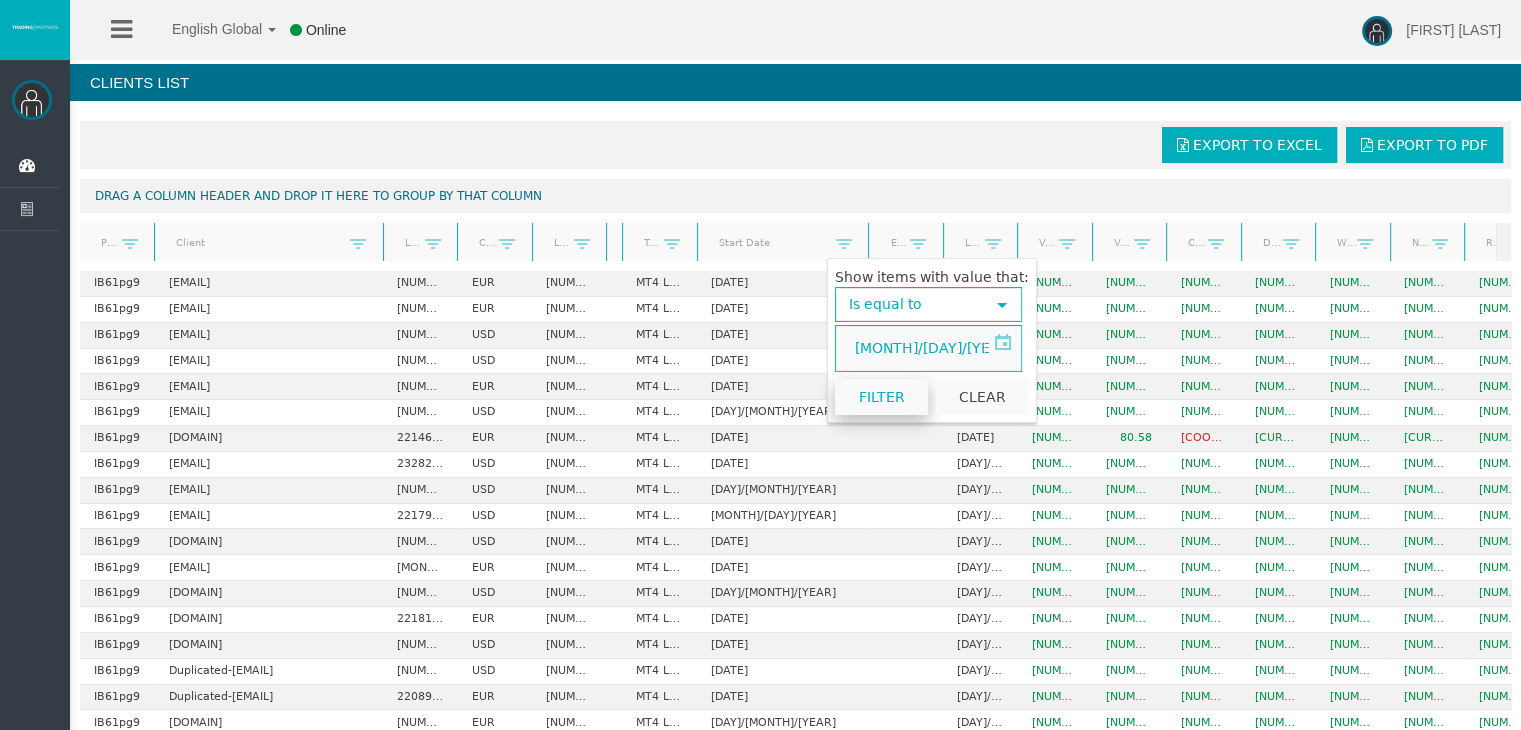 click on "Filter" at bounding box center (881, 397) 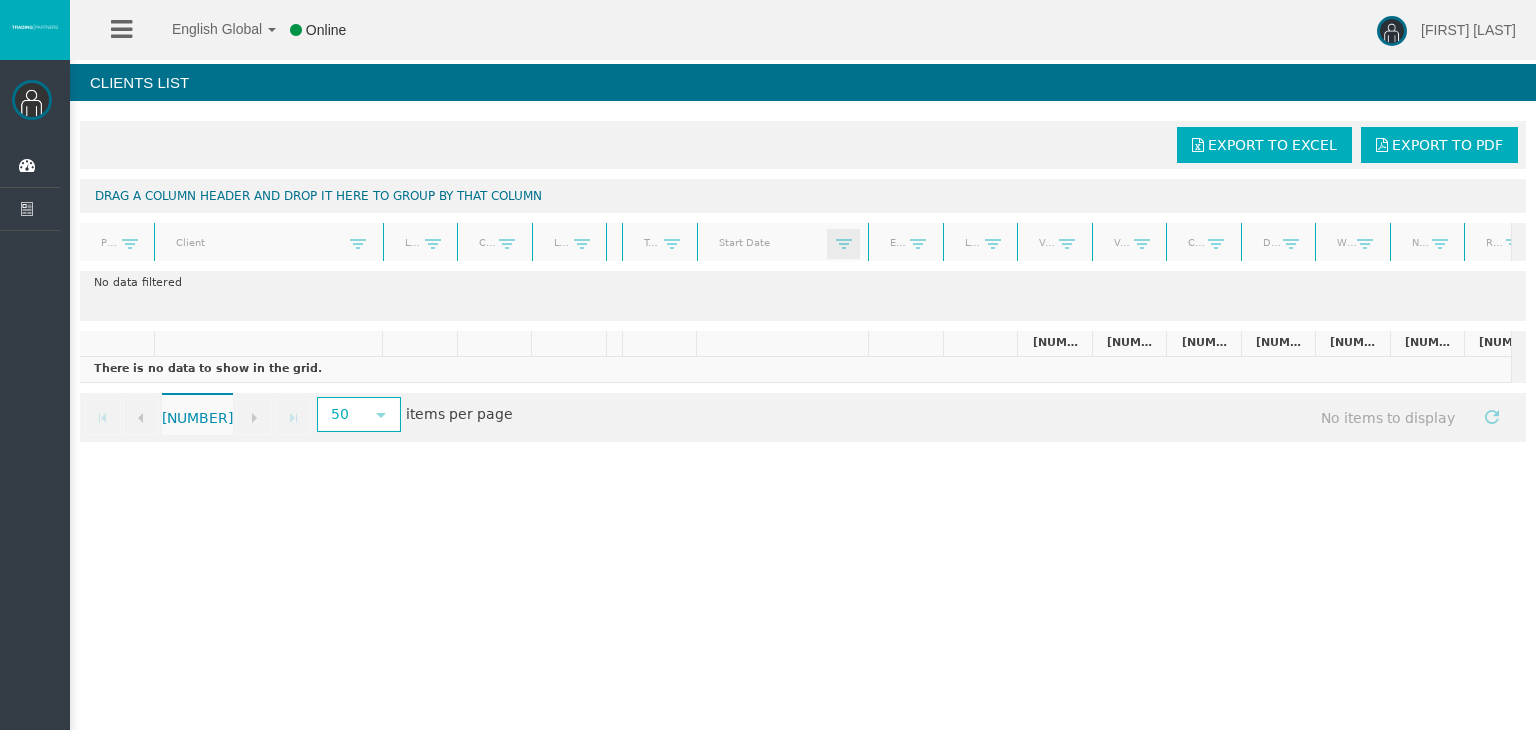 click at bounding box center [843, 243] 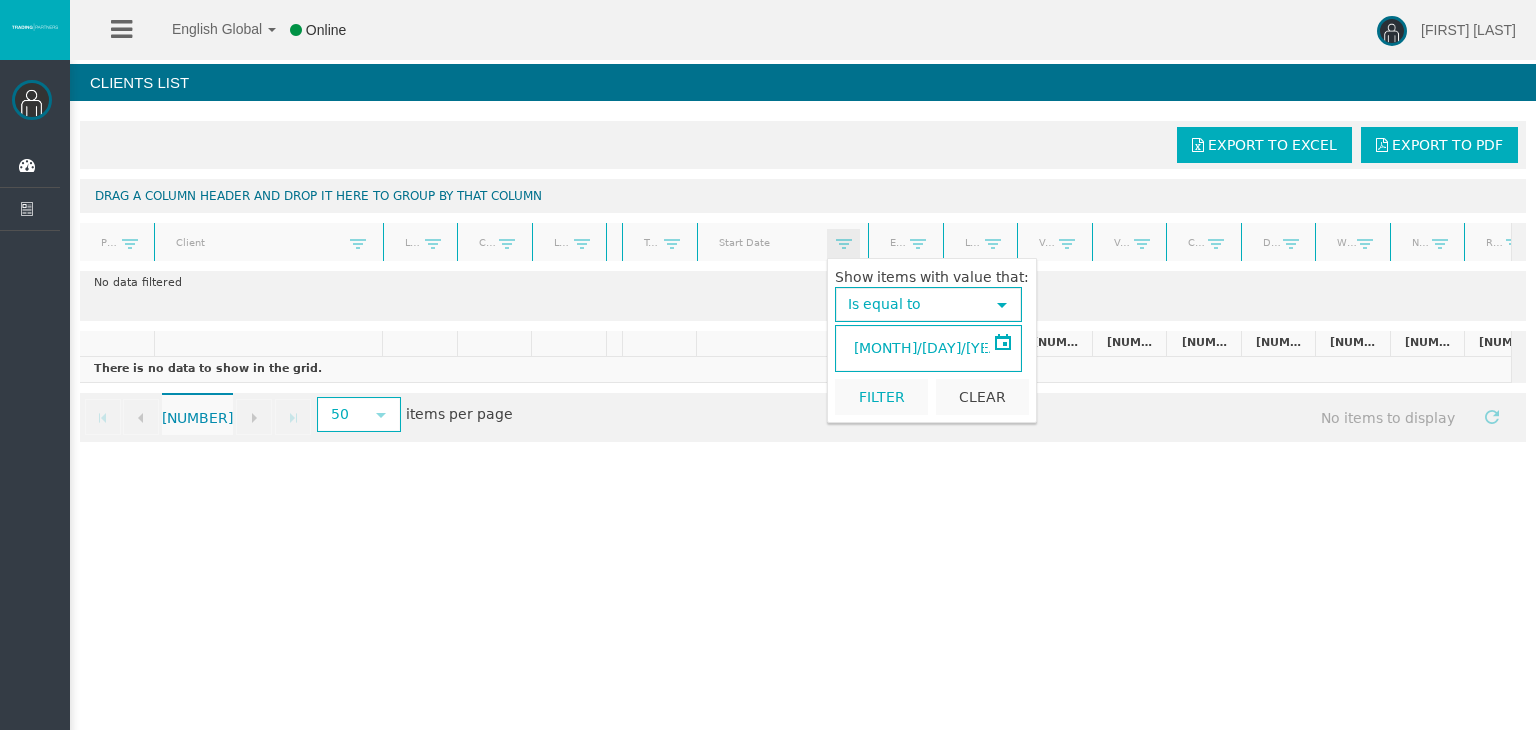 click on "[MONTH]/[DAY]/[YEAR]" at bounding box center (916, 348) 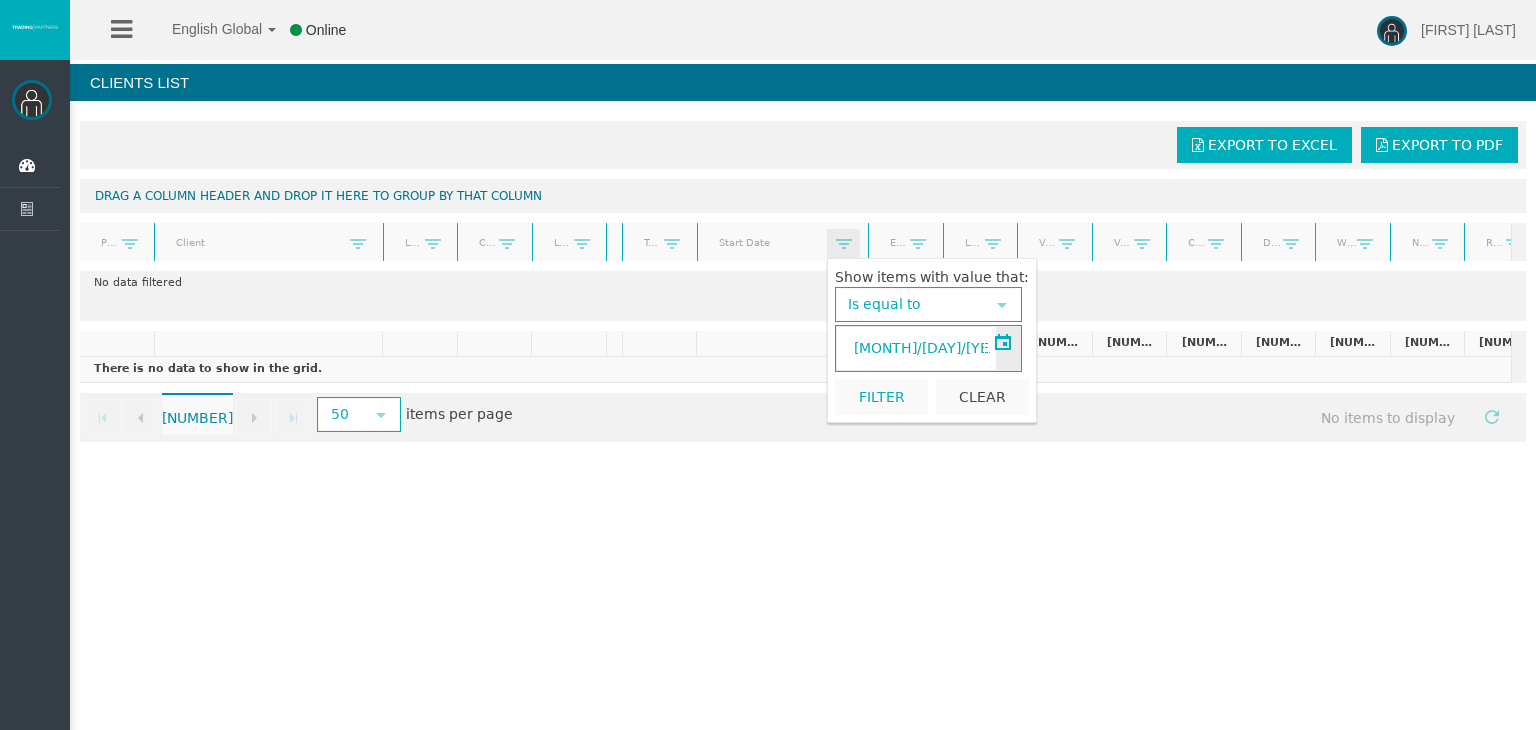 click on "select" at bounding box center [1003, 342] 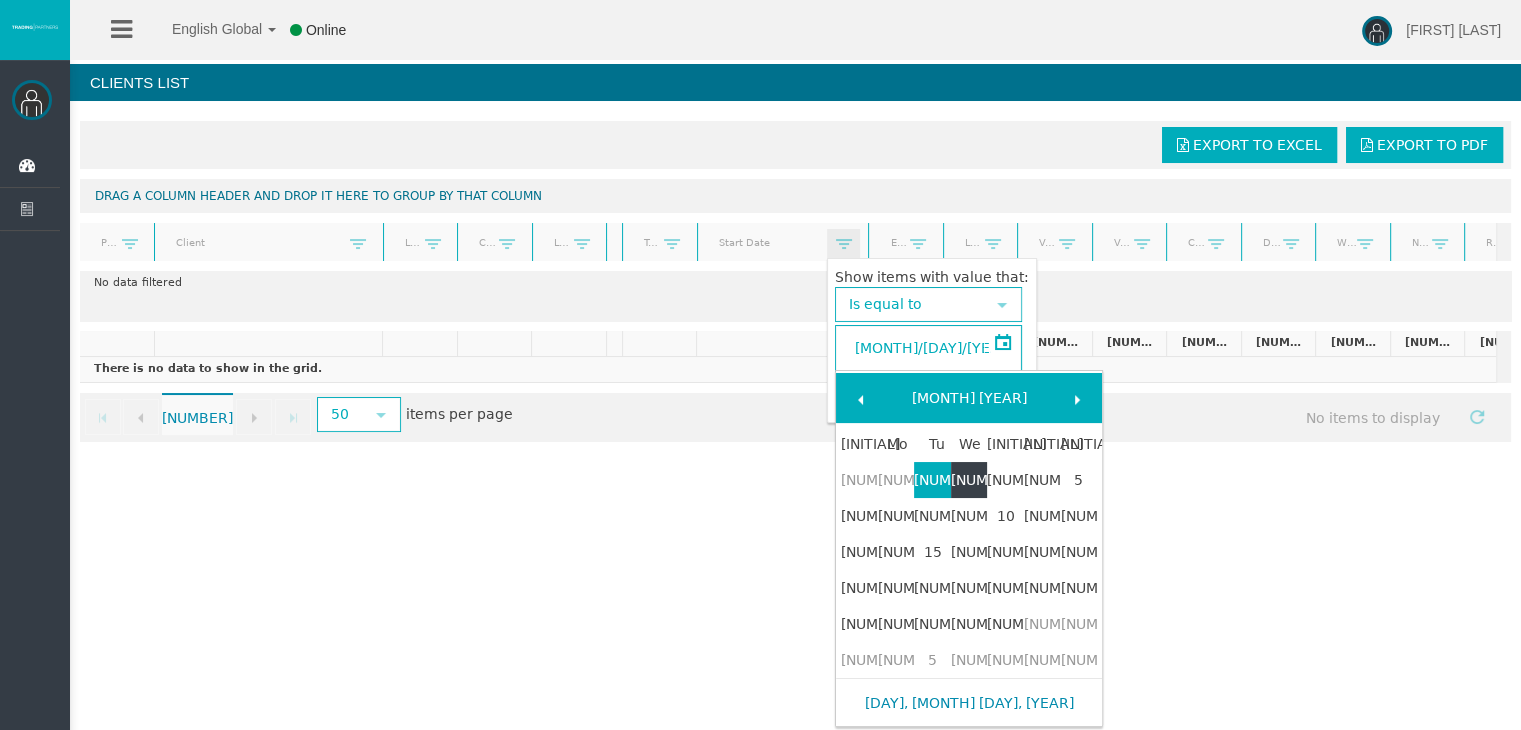 click on "[NUMBER]" at bounding box center (969, 480) 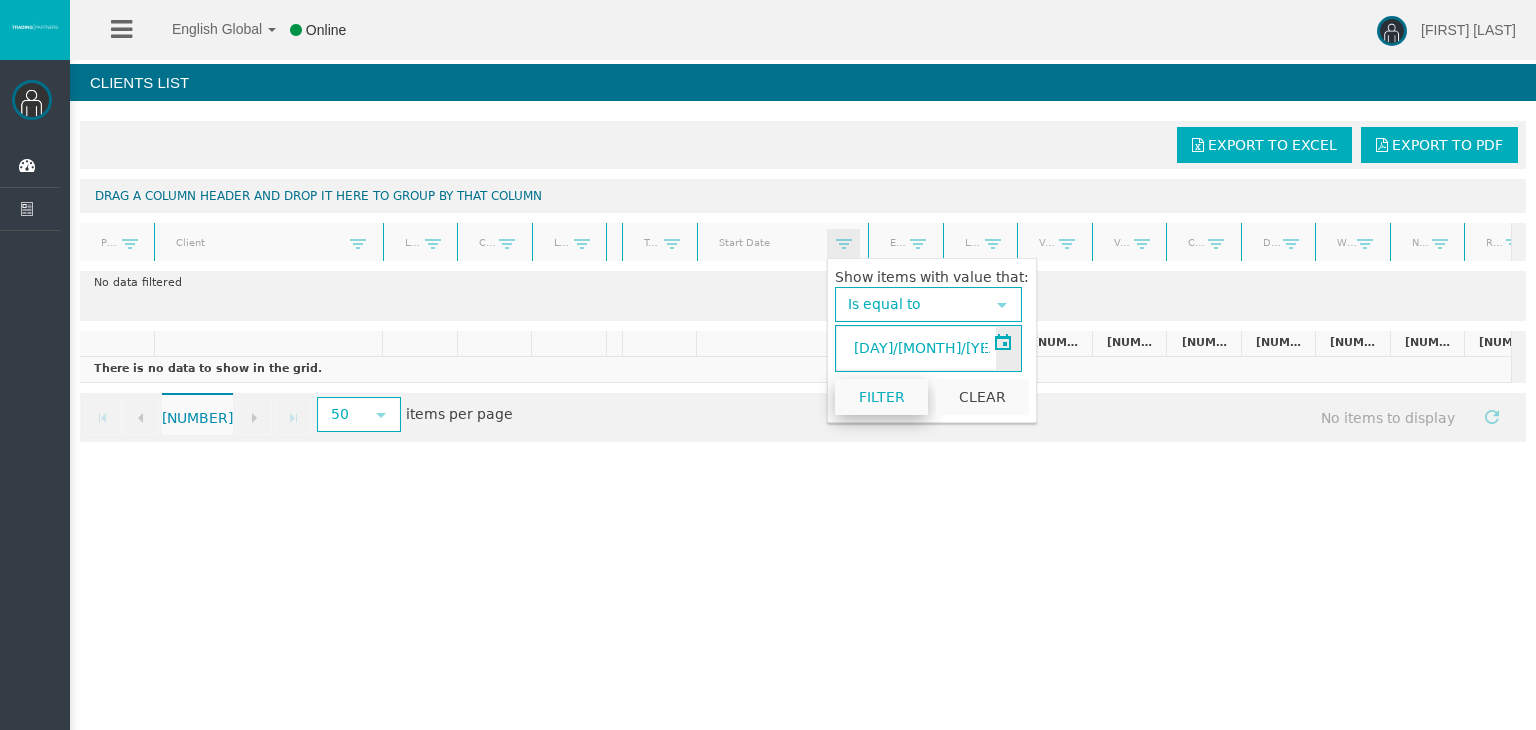 click on "Filter" at bounding box center [881, 397] 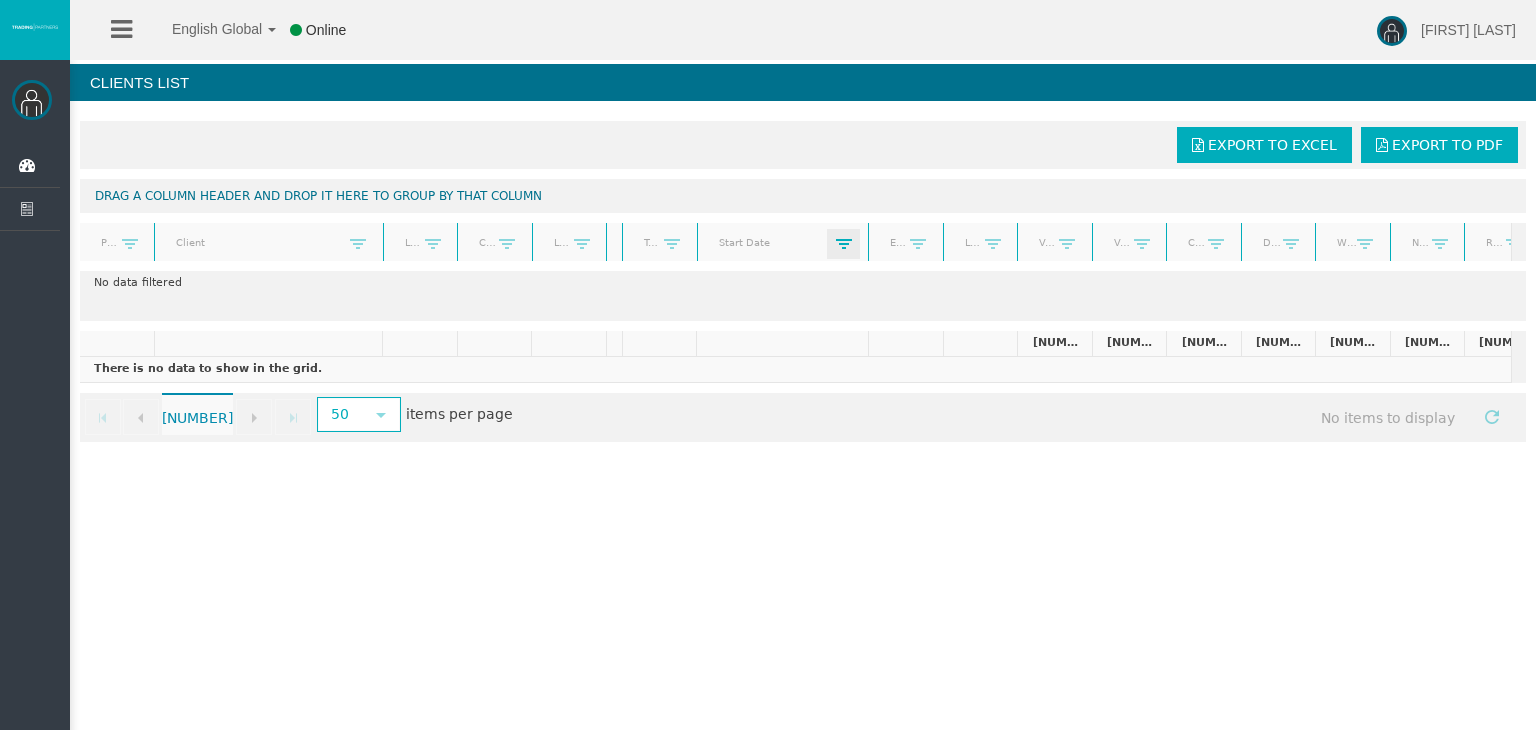 click at bounding box center (844, 244) 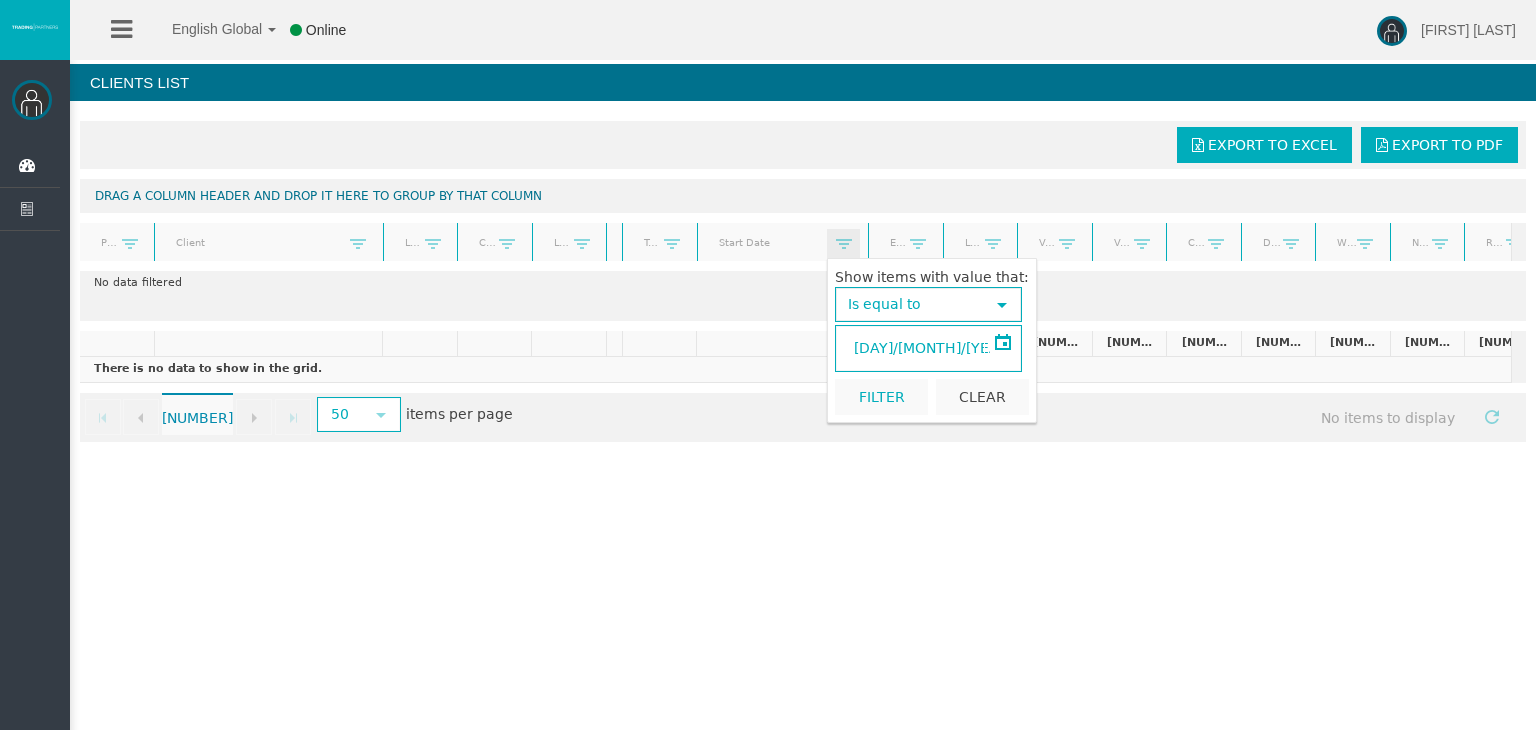 click on "select" at bounding box center [1002, 348] 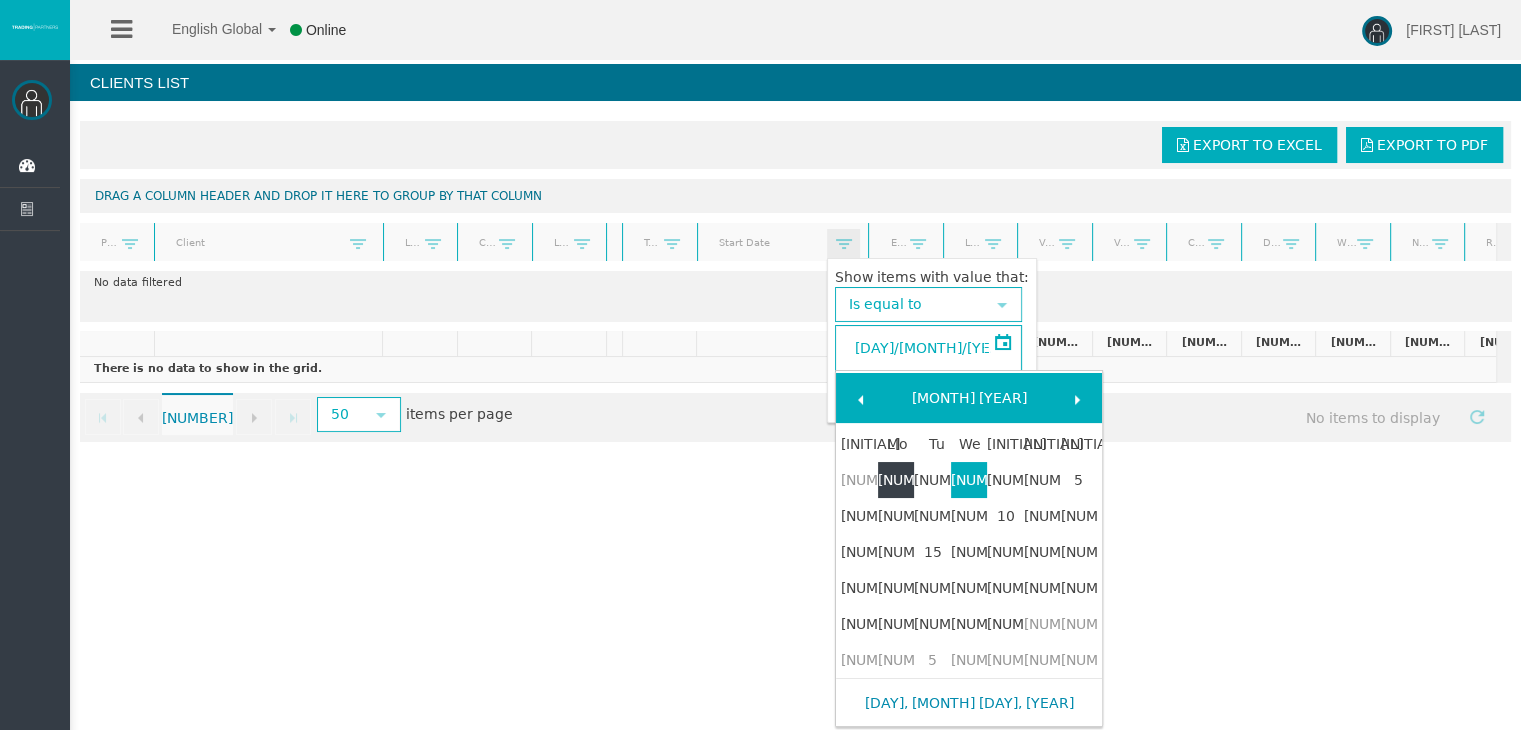 click on "[NUMBER]" at bounding box center (896, 480) 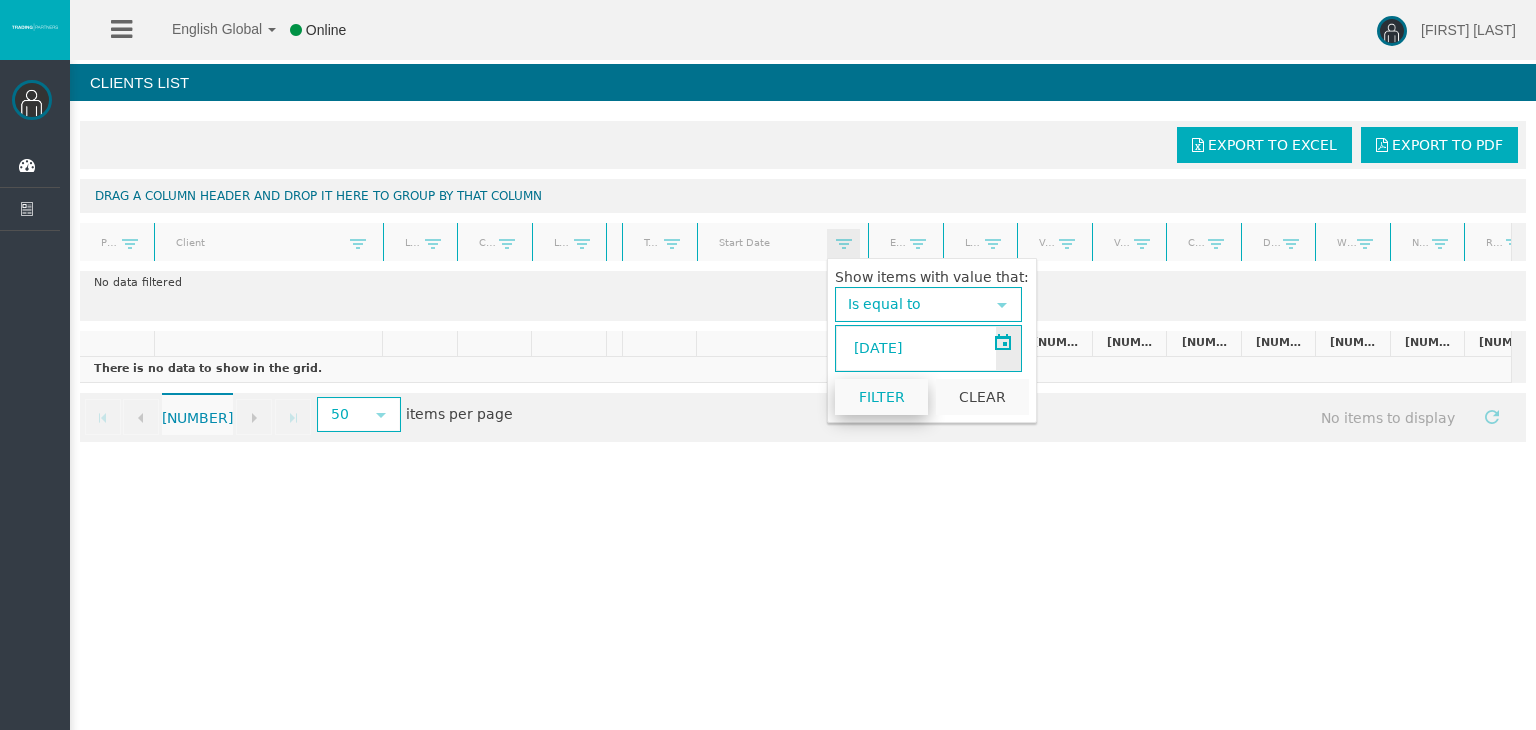 click on "Filter" at bounding box center [881, 397] 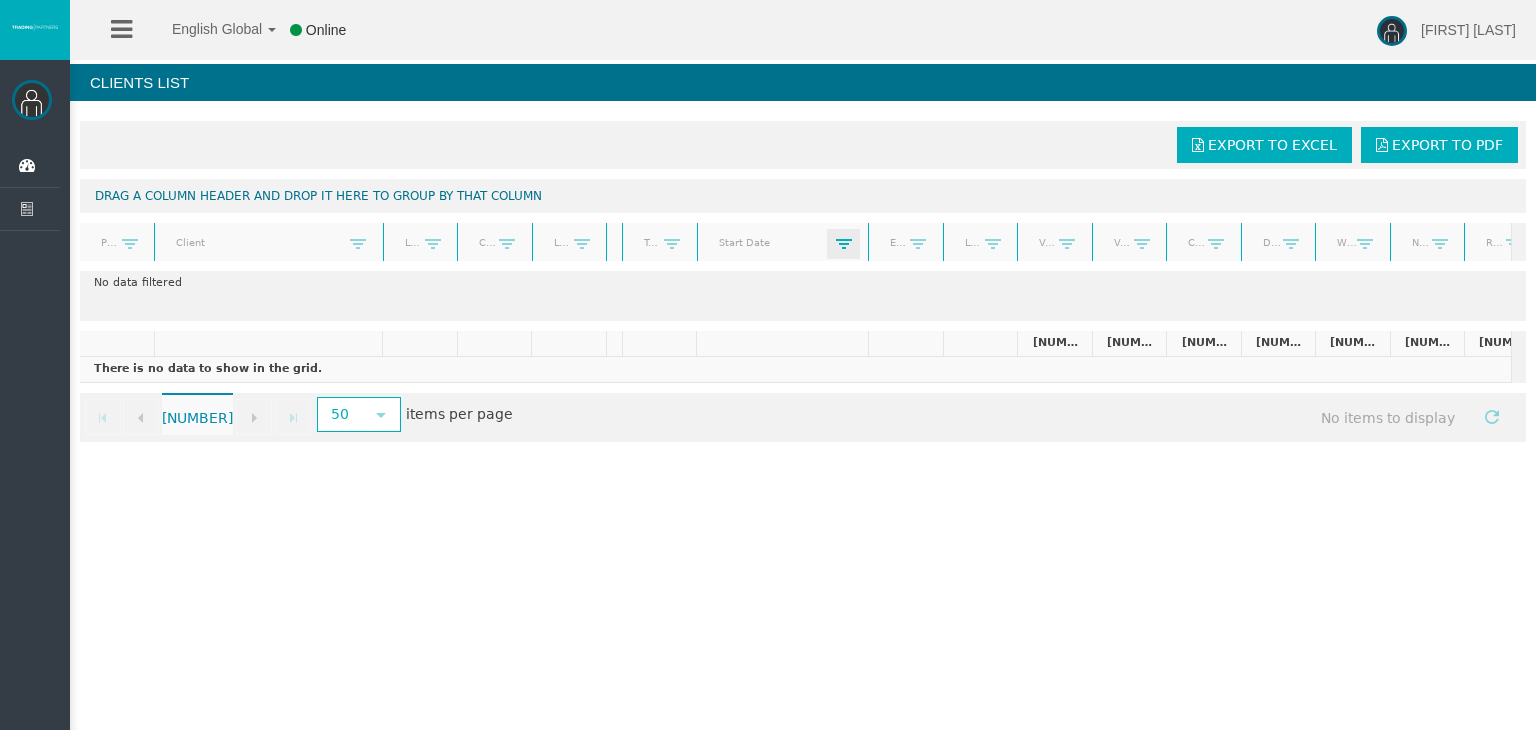 click at bounding box center [844, 244] 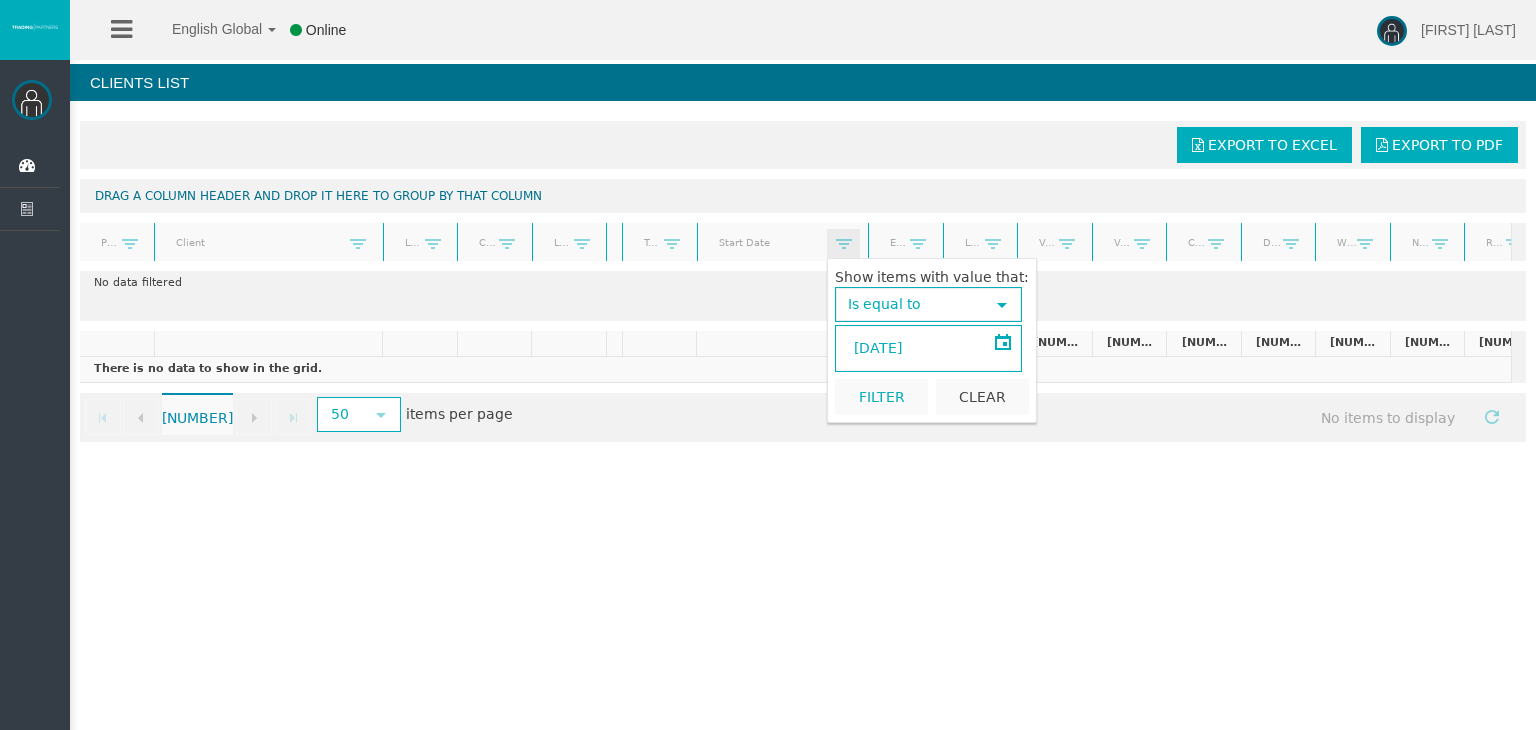 click on "[DATE]" at bounding box center [916, 348] 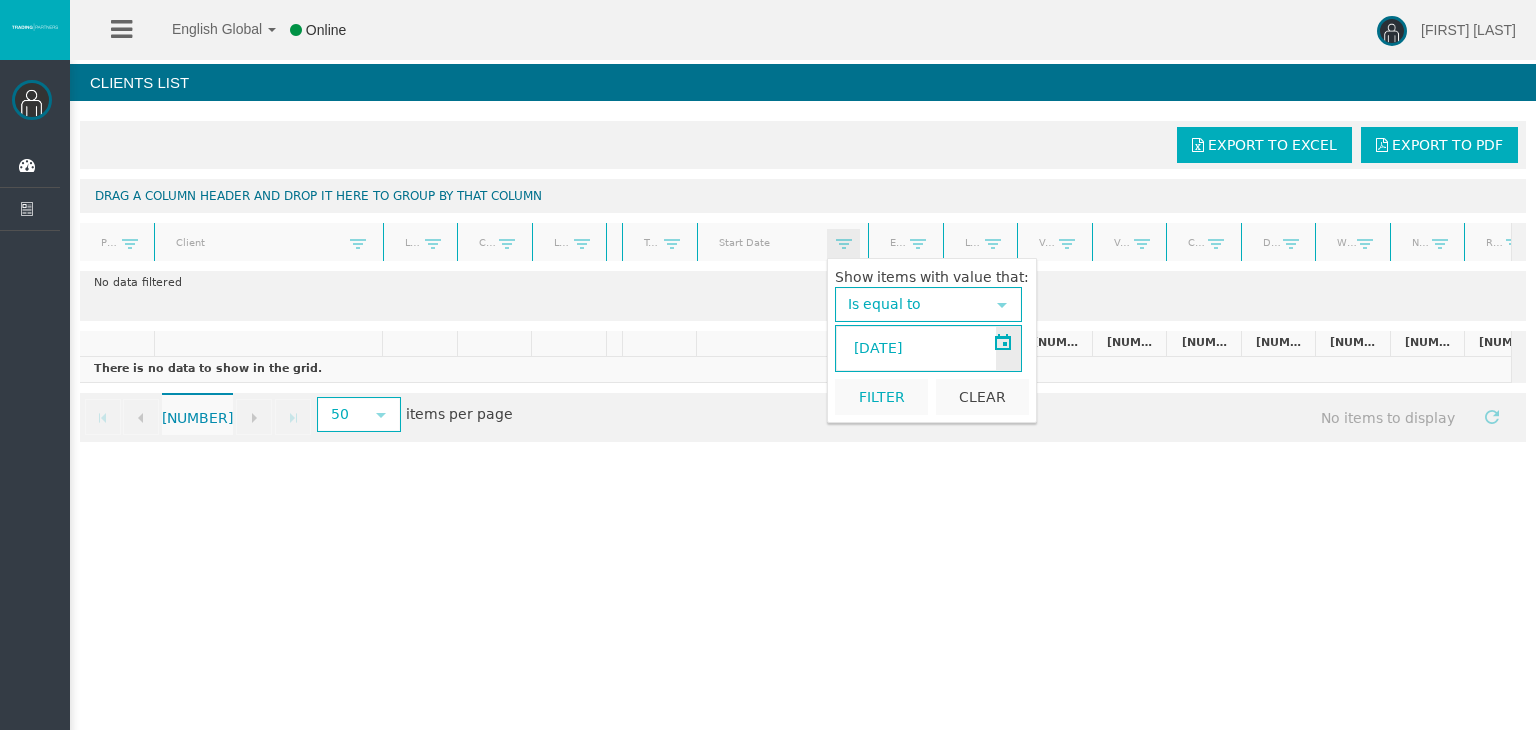 click on "[DATE]" at bounding box center (916, 348) 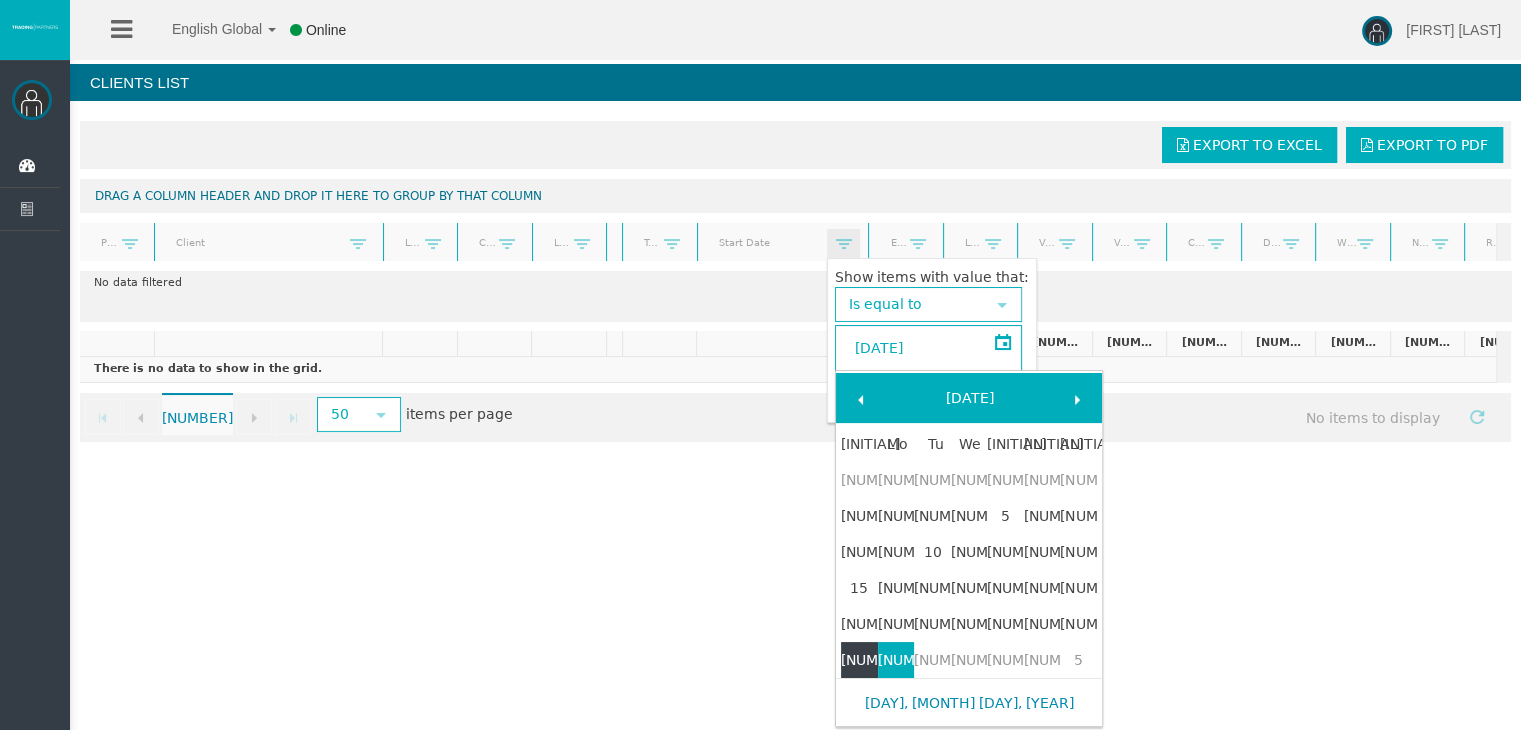 click on "[NUMBER]" at bounding box center [859, 660] 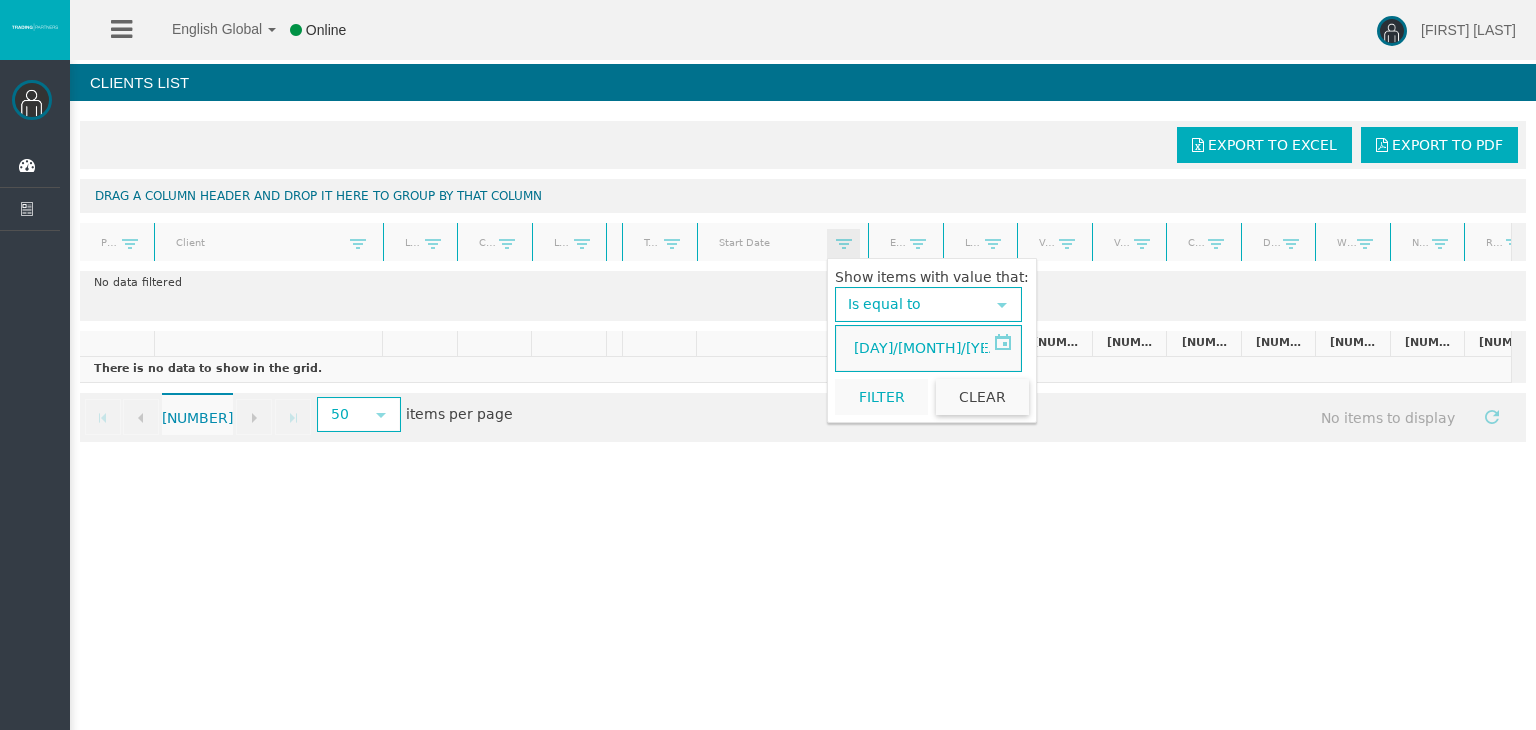 drag, startPoint x: 986, startPoint y: 403, endPoint x: 854, endPoint y: 353, distance: 141.1524 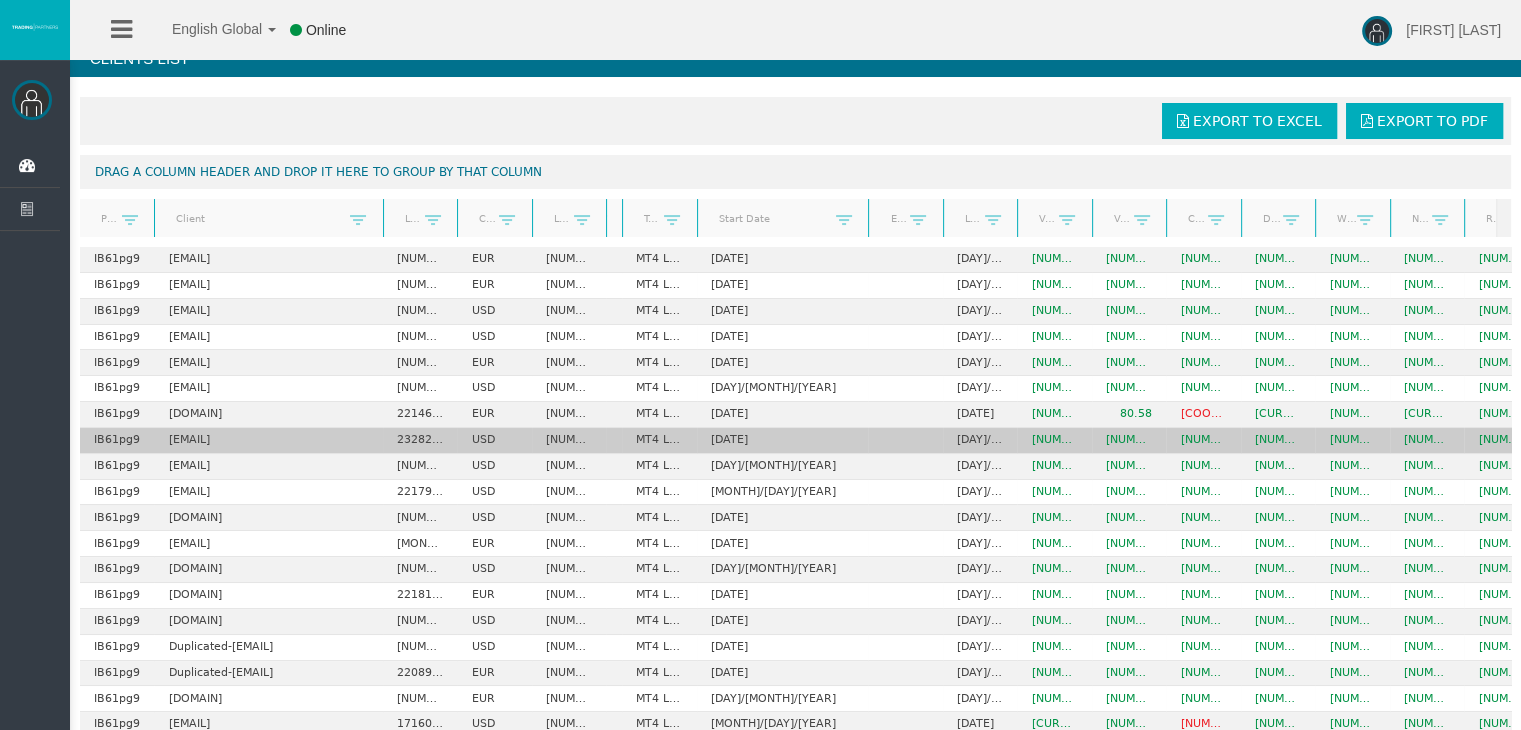scroll, scrollTop: 0, scrollLeft: 0, axis: both 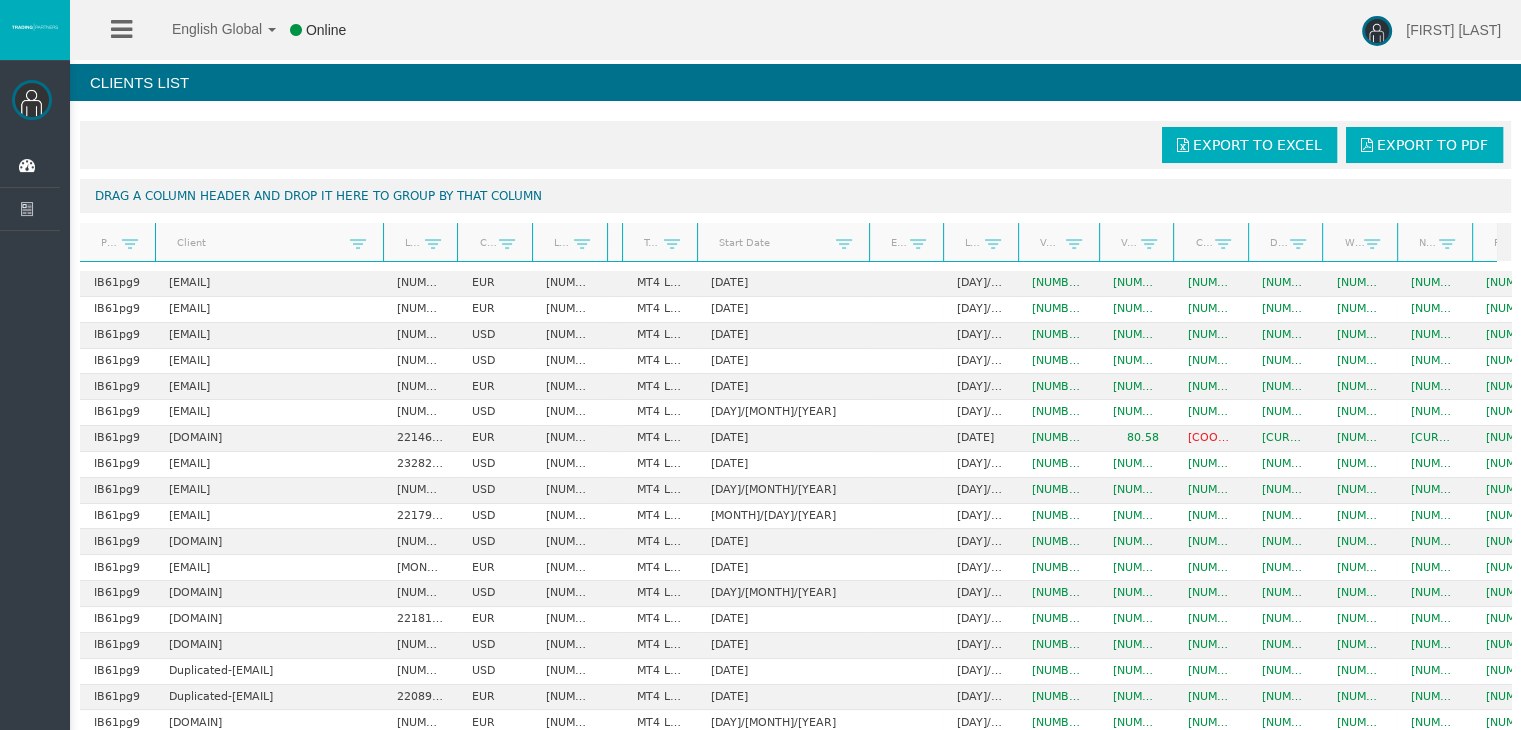 drag, startPoint x: 1088, startPoint y: 246, endPoint x: 1124, endPoint y: 248, distance: 36.05551 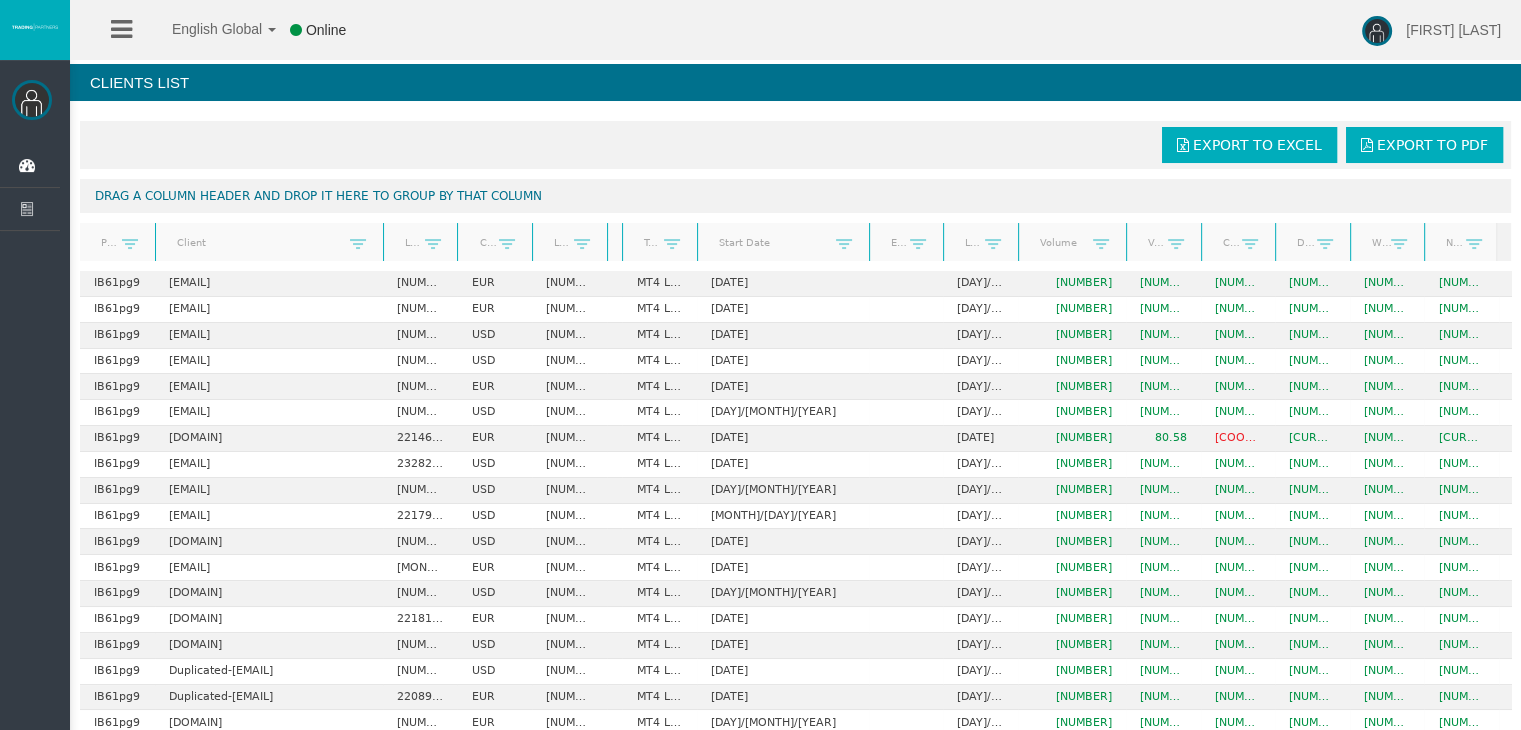 click on "Withdrawals" at bounding box center [1387, 242] 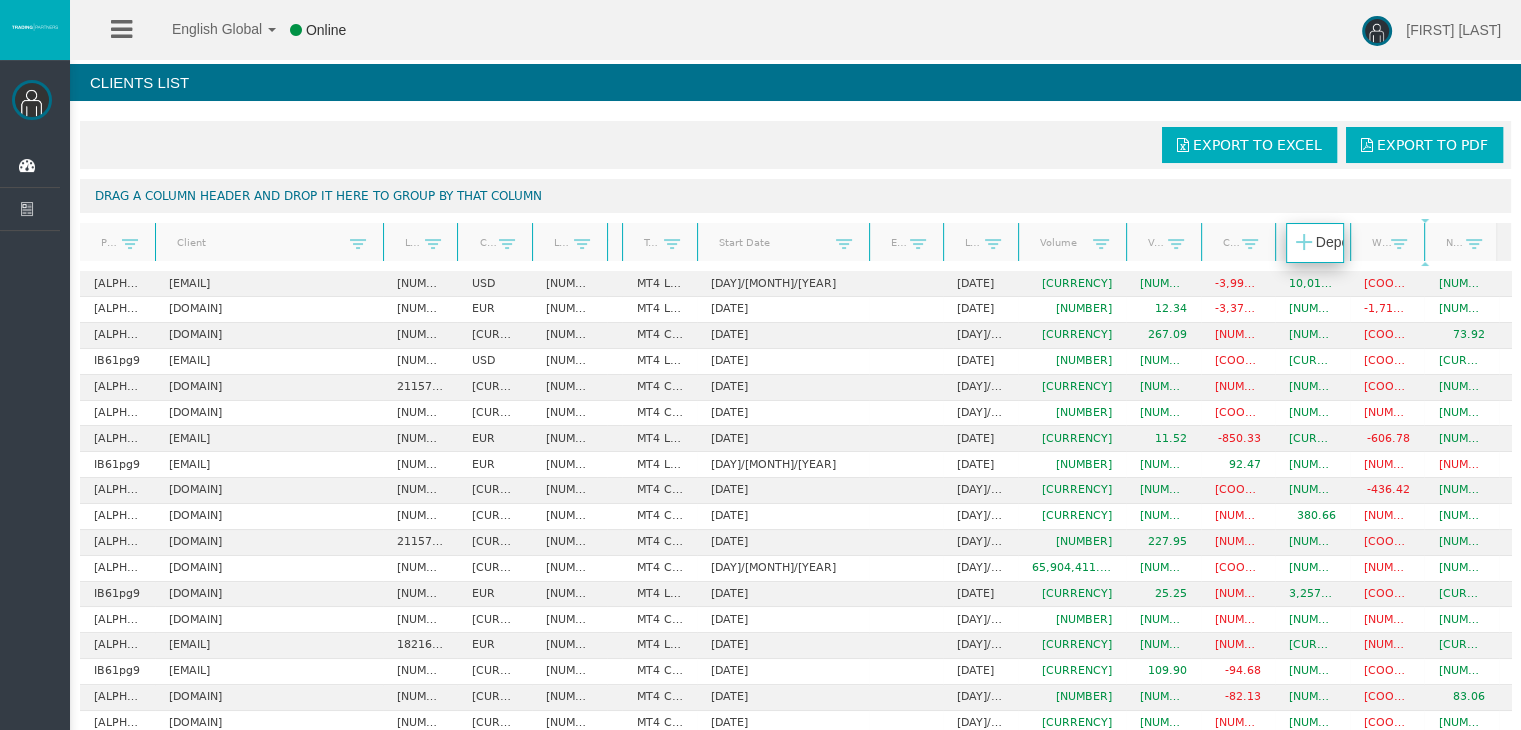 drag, startPoint x: 1348, startPoint y: 241, endPoint x: 1361, endPoint y: 241, distance: 13 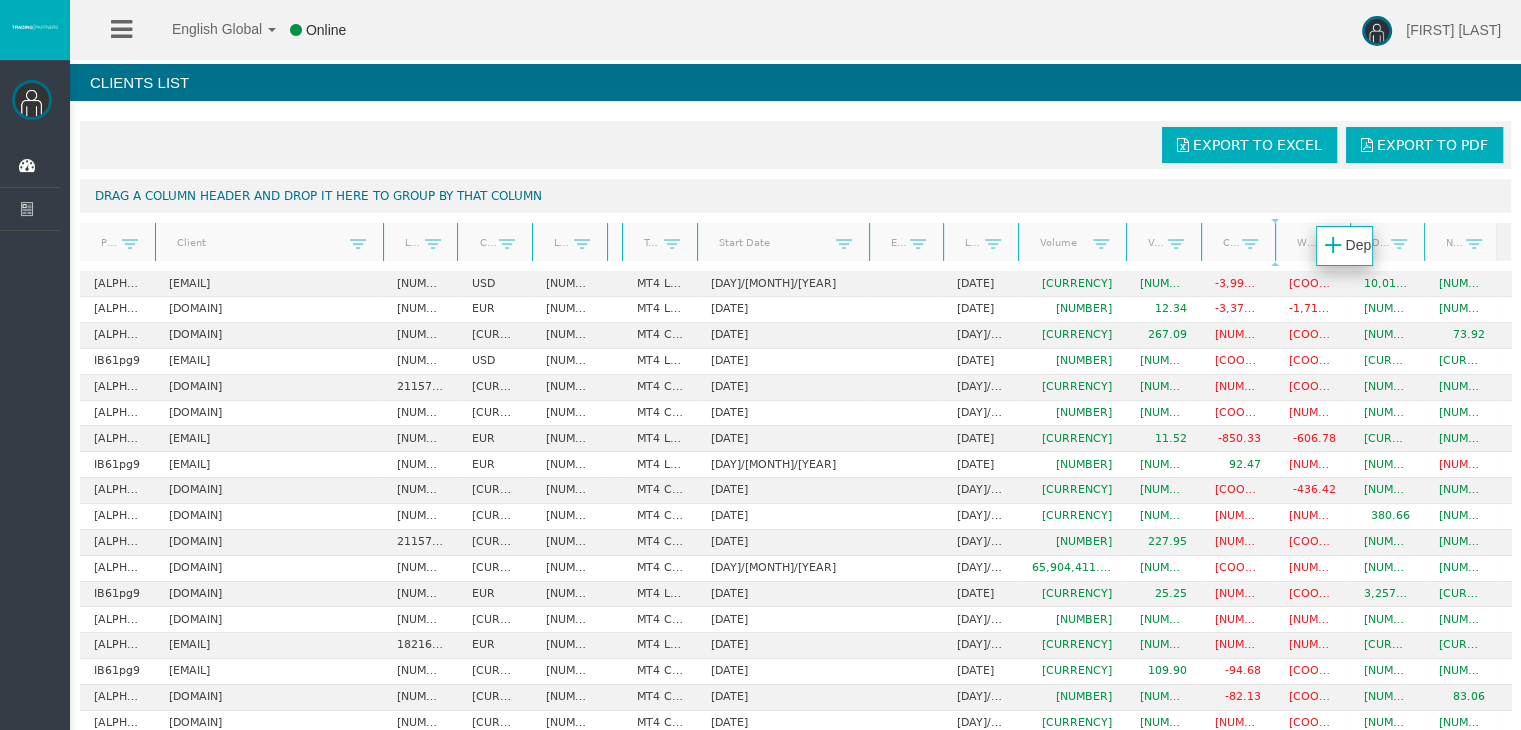 drag, startPoint x: 1364, startPoint y: 238, endPoint x: 1328, endPoint y: 242, distance: 36.221542 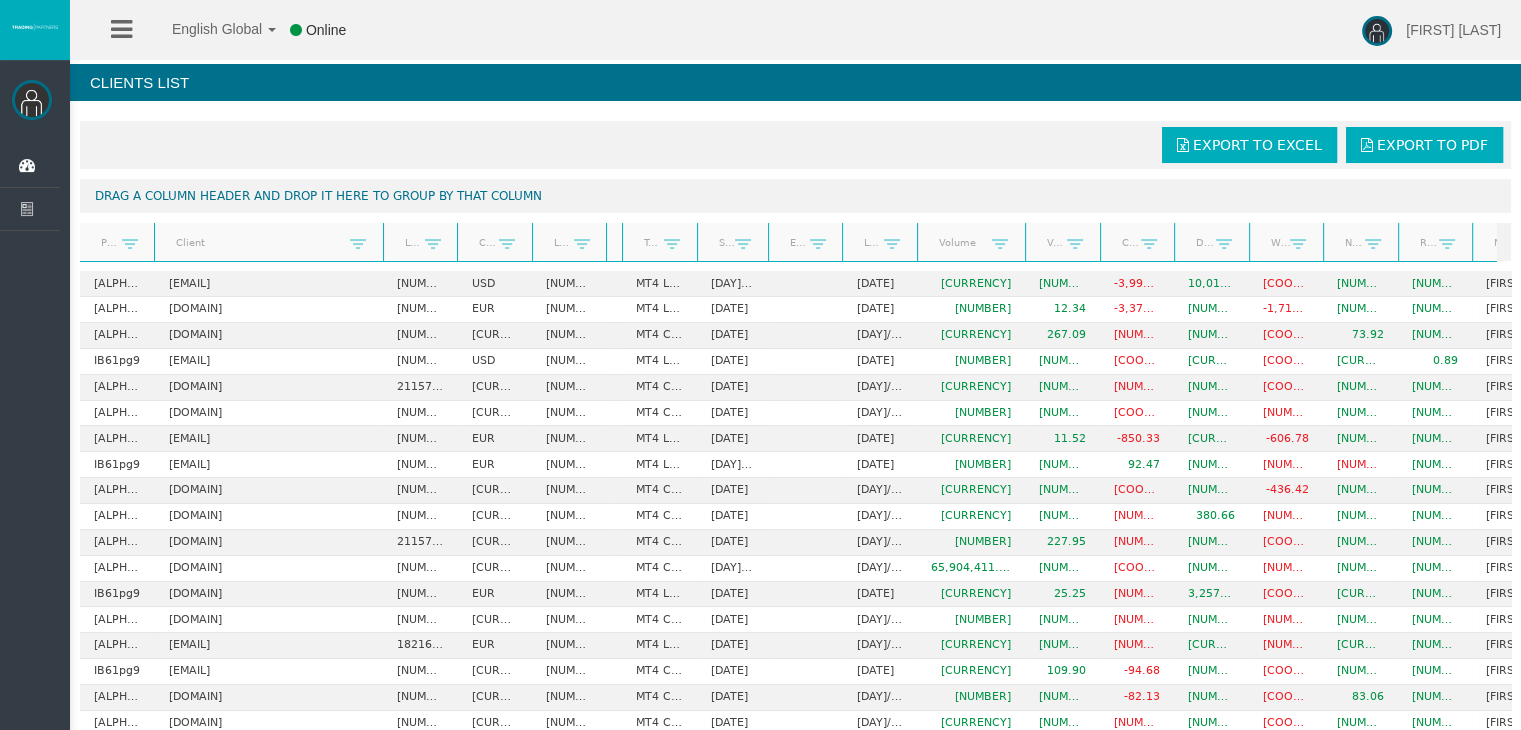 drag, startPoint x: 870, startPoint y: 235, endPoint x: 768, endPoint y: 229, distance: 102.176315 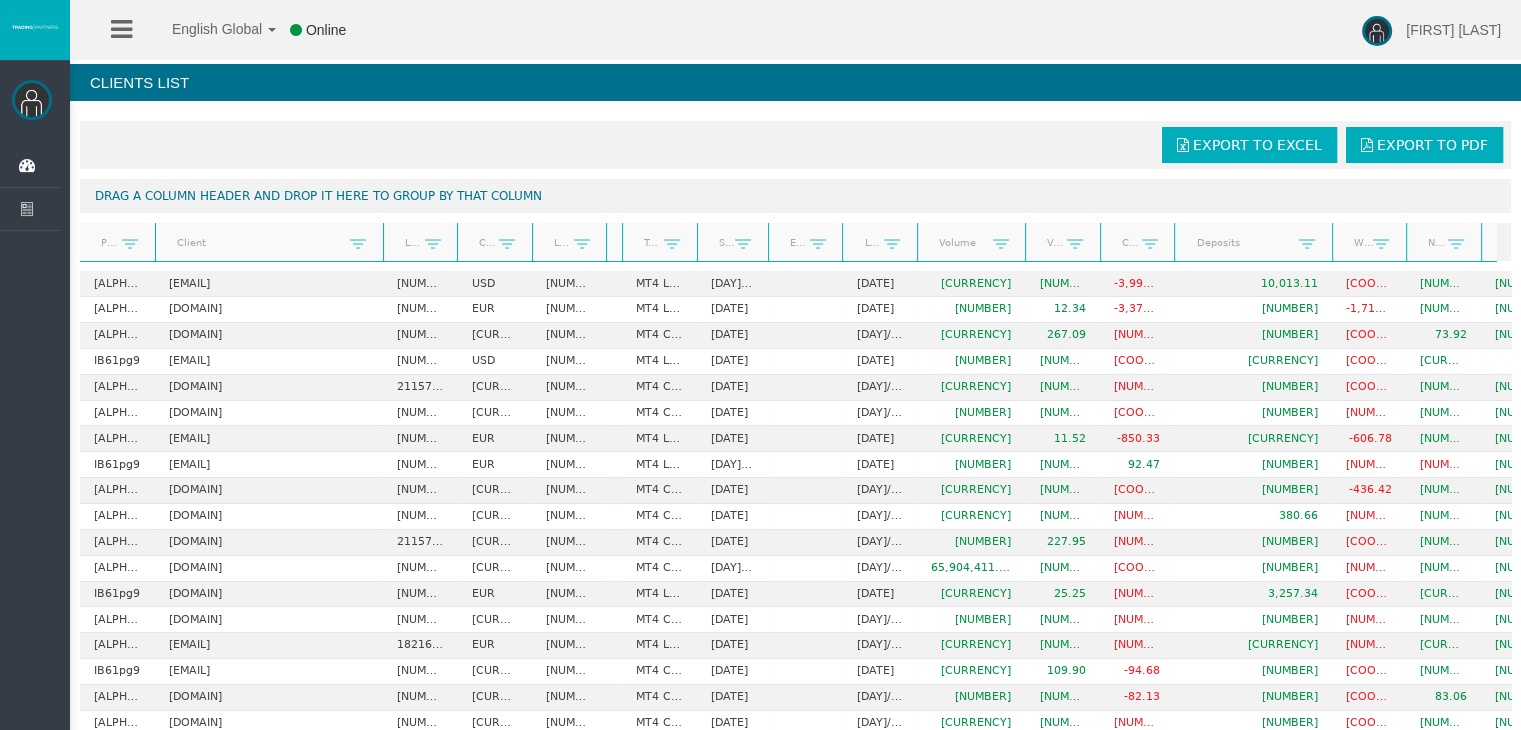 drag, startPoint x: 1248, startPoint y: 233, endPoint x: 1335, endPoint y: 233, distance: 87 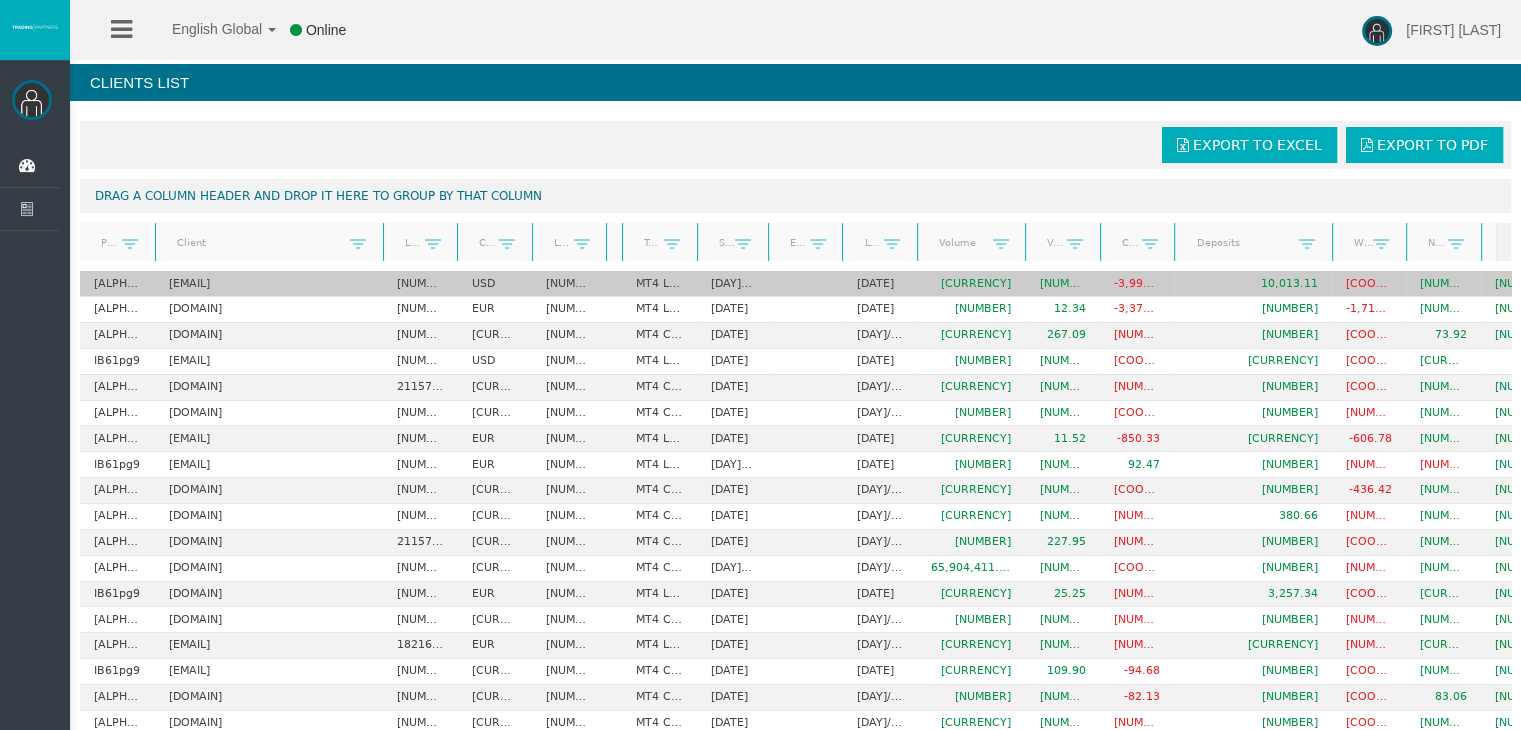 drag, startPoint x: 168, startPoint y: 281, endPoint x: 309, endPoint y: 275, distance: 141.12761 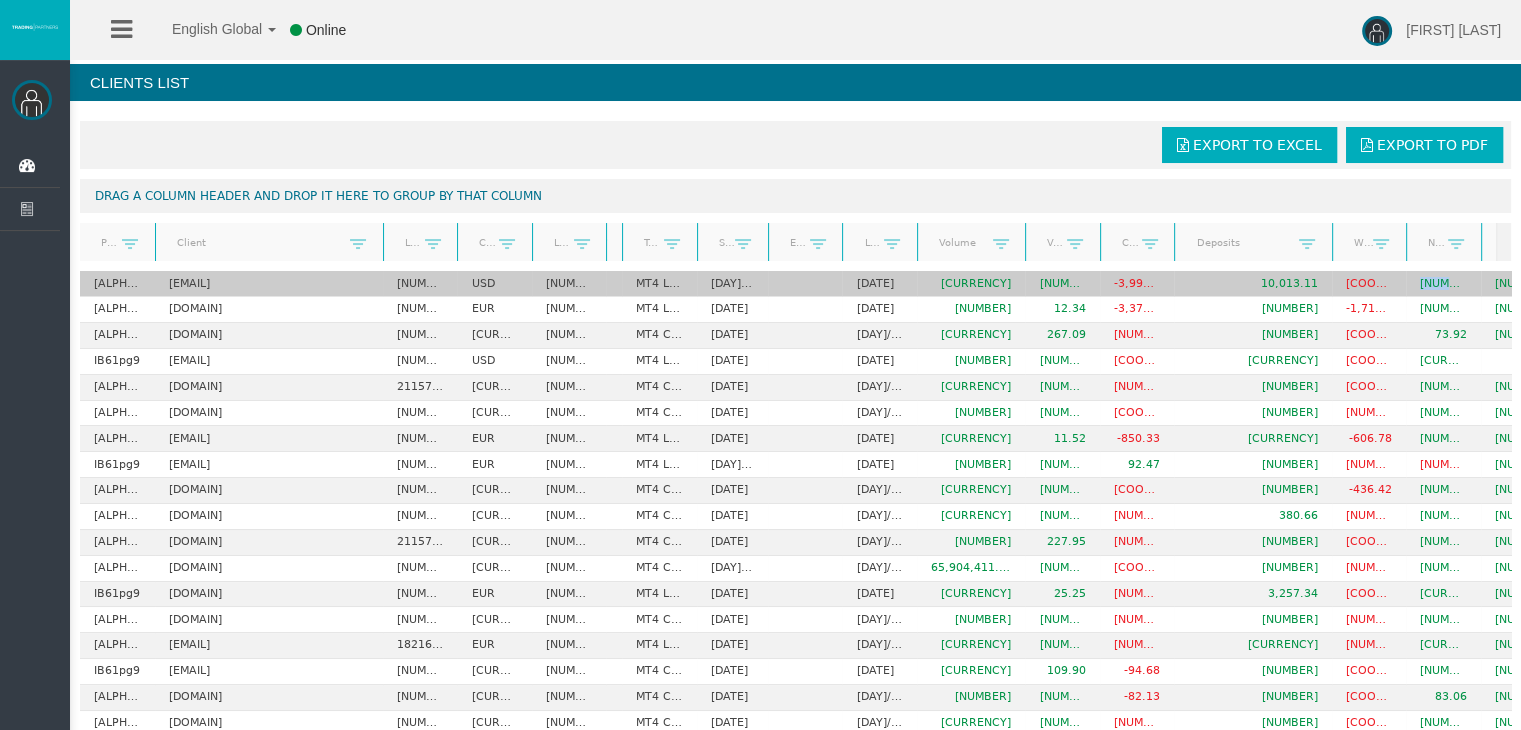 drag, startPoint x: 1419, startPoint y: 282, endPoint x: 1476, endPoint y: 287, distance: 57.21888 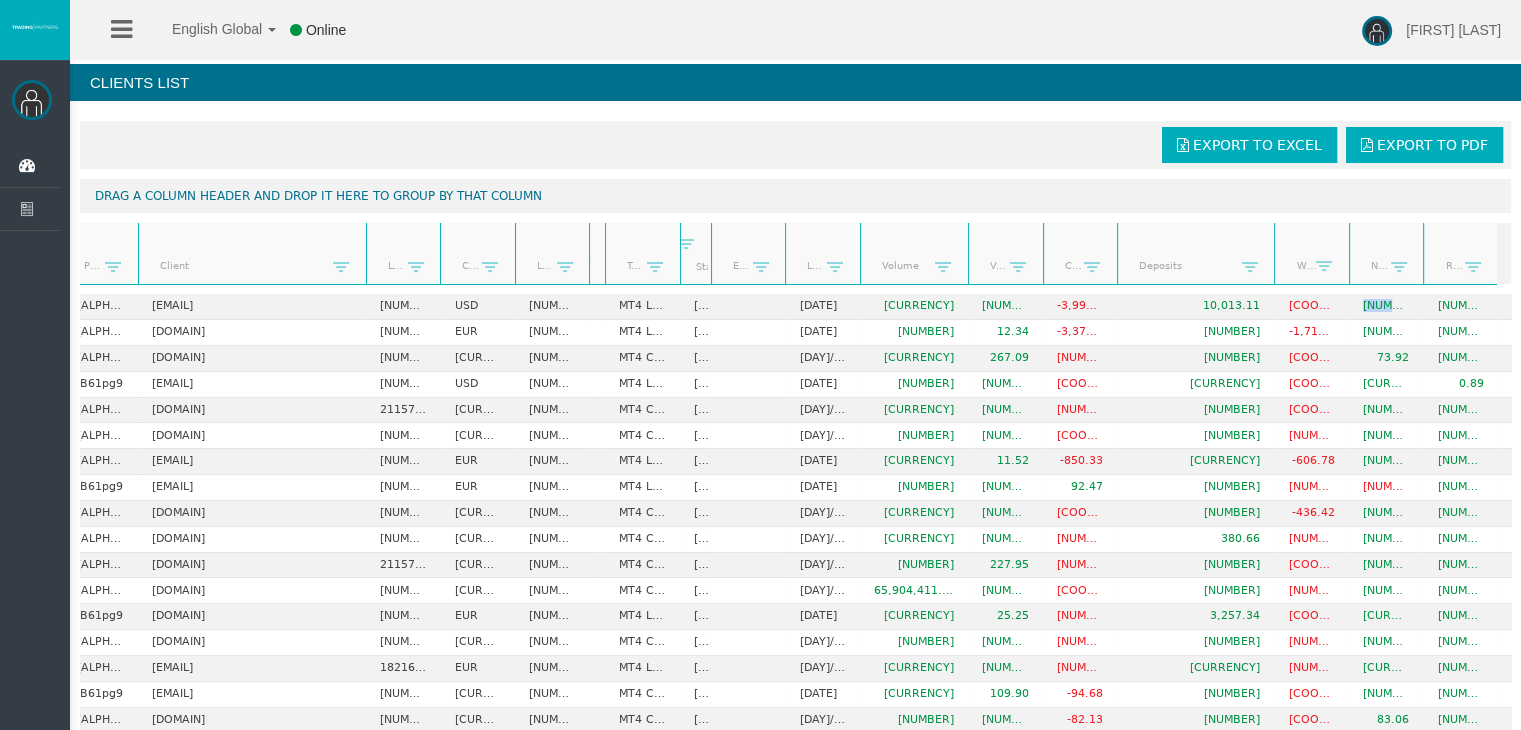 drag, startPoint x: 752, startPoint y: 248, endPoint x: 715, endPoint y: 244, distance: 37.215588 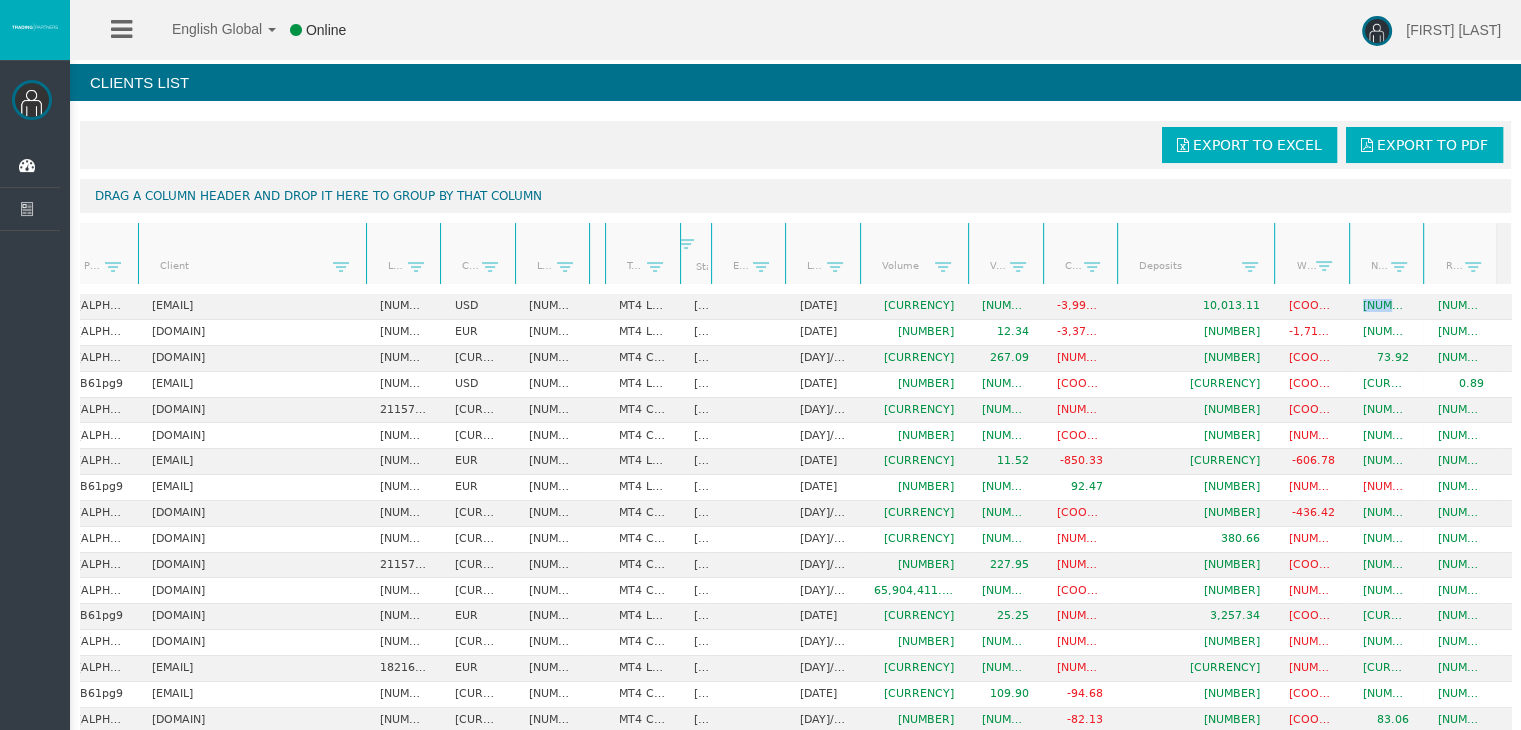 click on "Start Date" at bounding box center (87, 265) 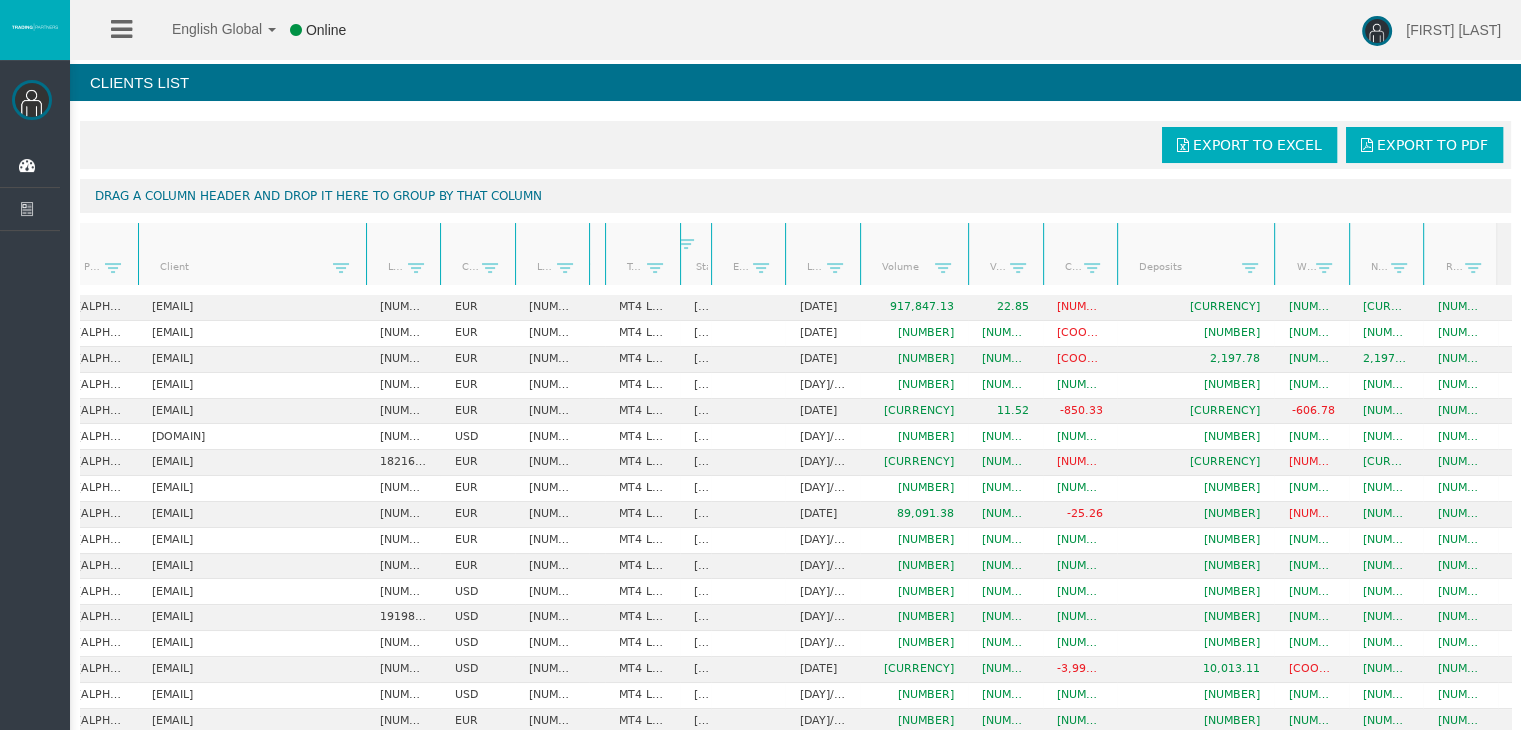 scroll, scrollTop: 0, scrollLeft: 17, axis: horizontal 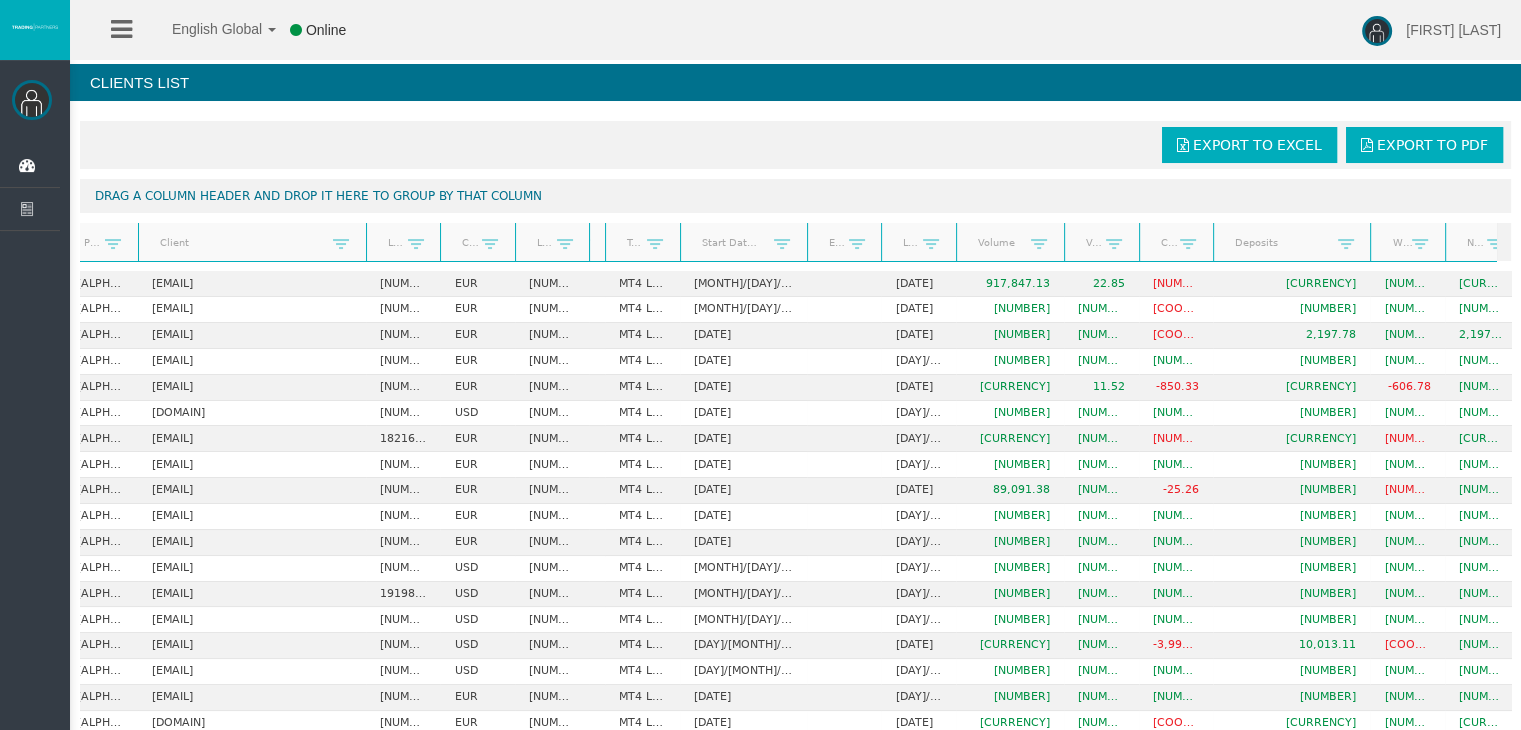 drag, startPoint x: 715, startPoint y: 268, endPoint x: 812, endPoint y: 266, distance: 97.020615 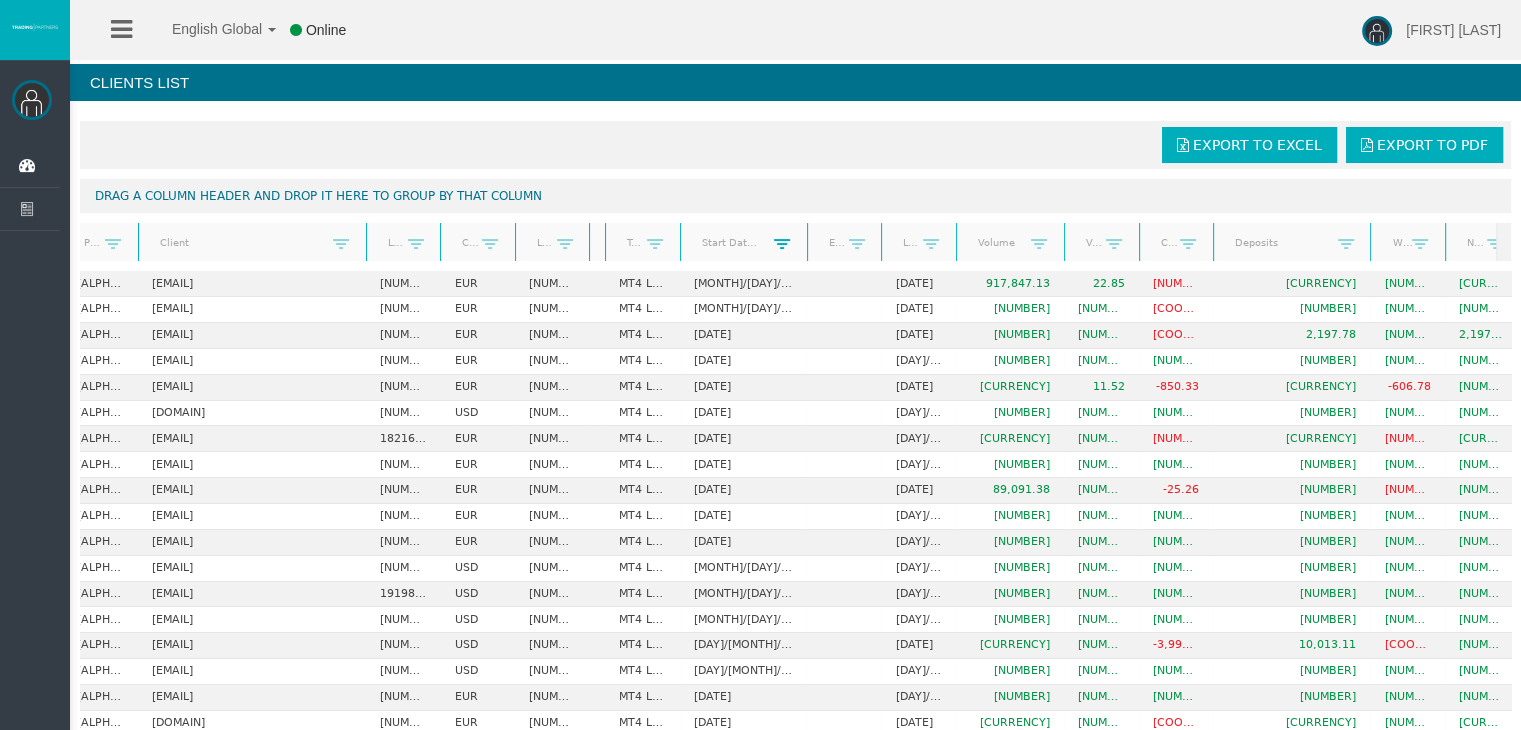 click at bounding box center [113, 244] 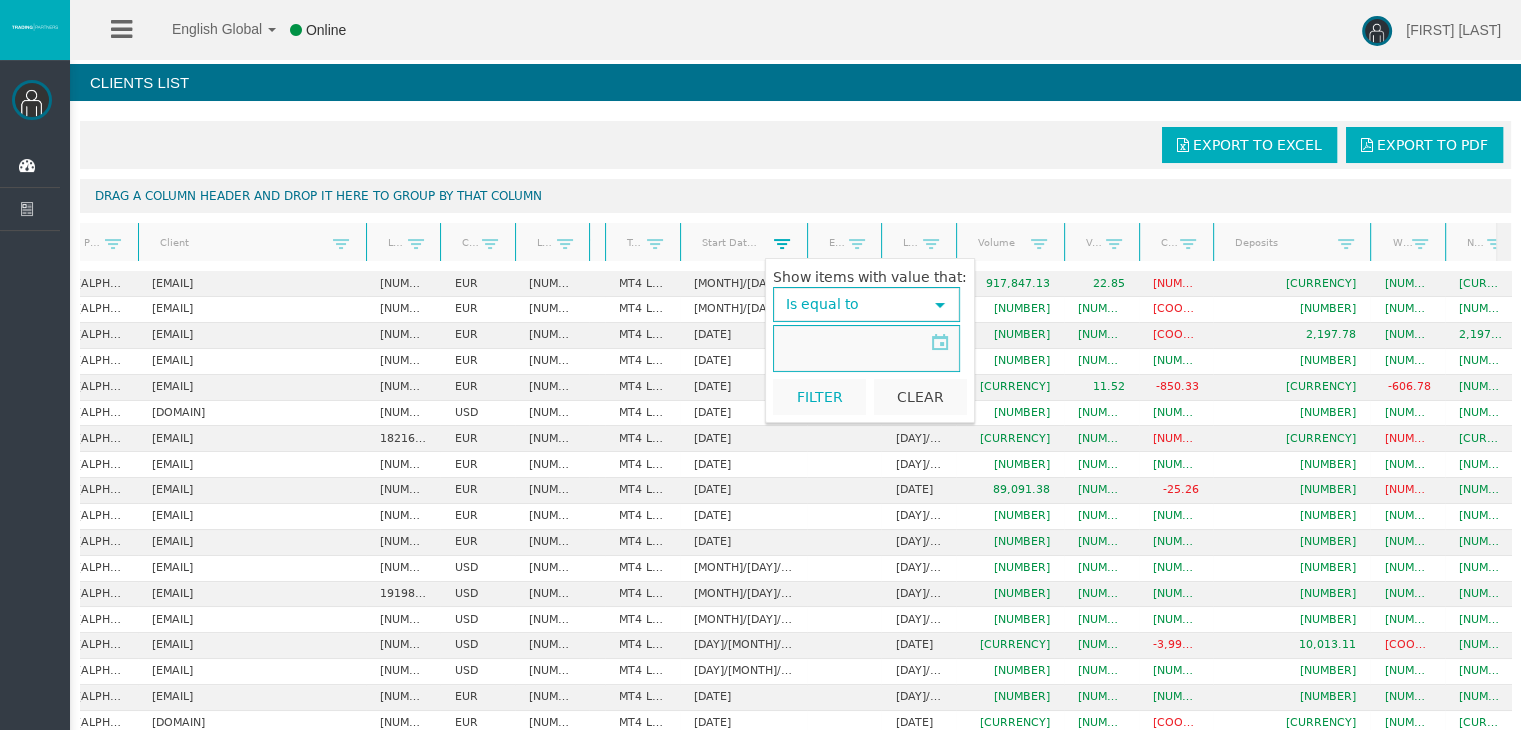 click at bounding box center (782, 244) 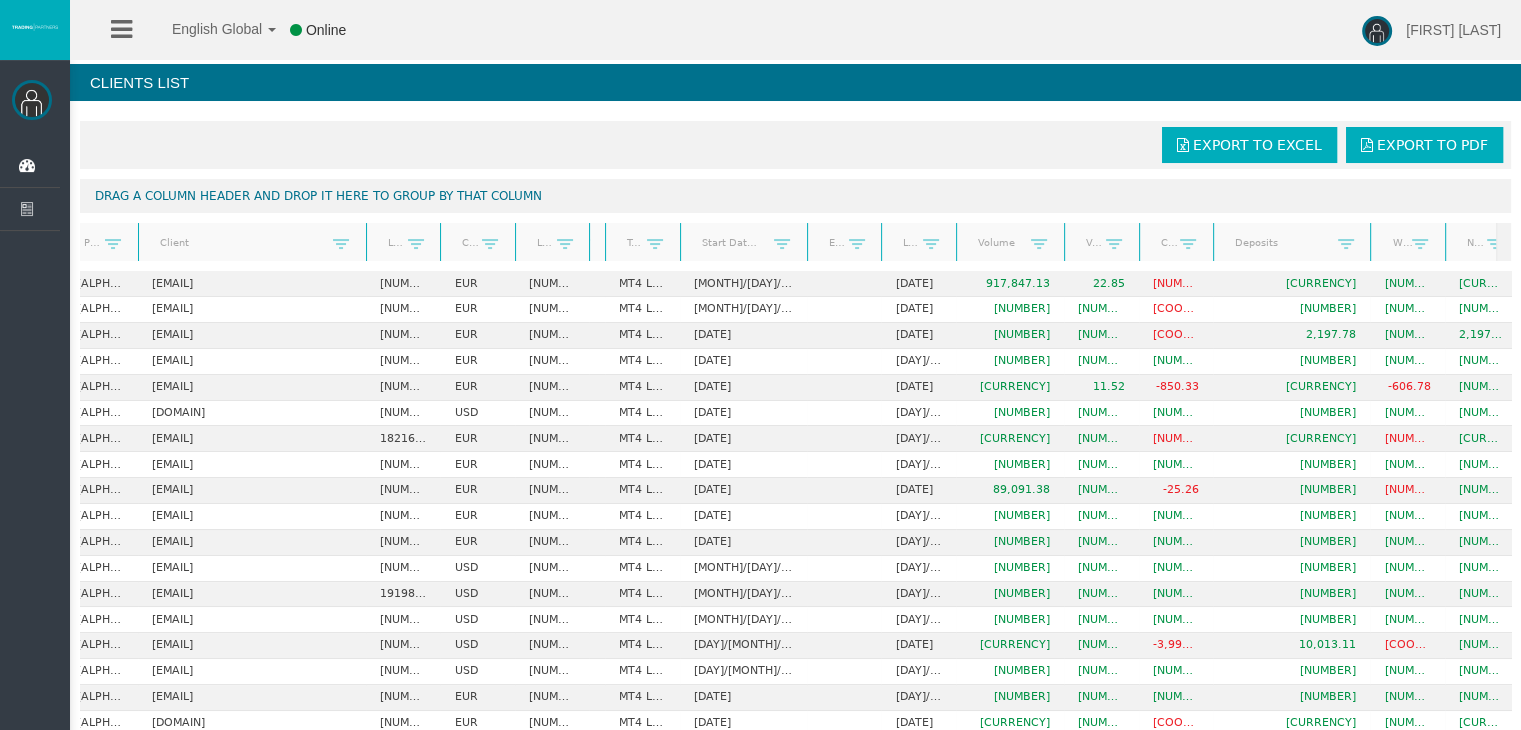 click on "Start Date" at bounding box center [87, 243] 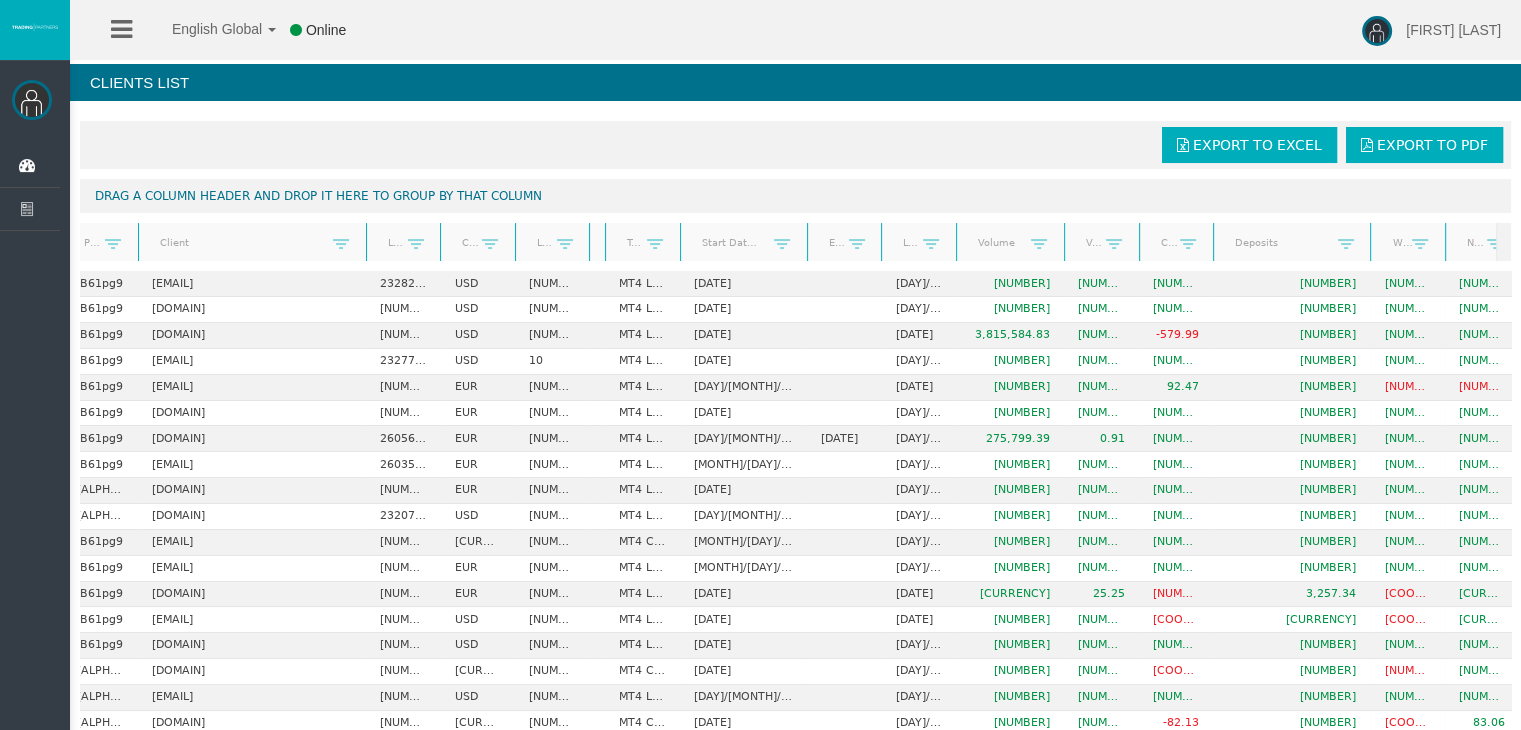 scroll, scrollTop: 0, scrollLeft: 17, axis: horizontal 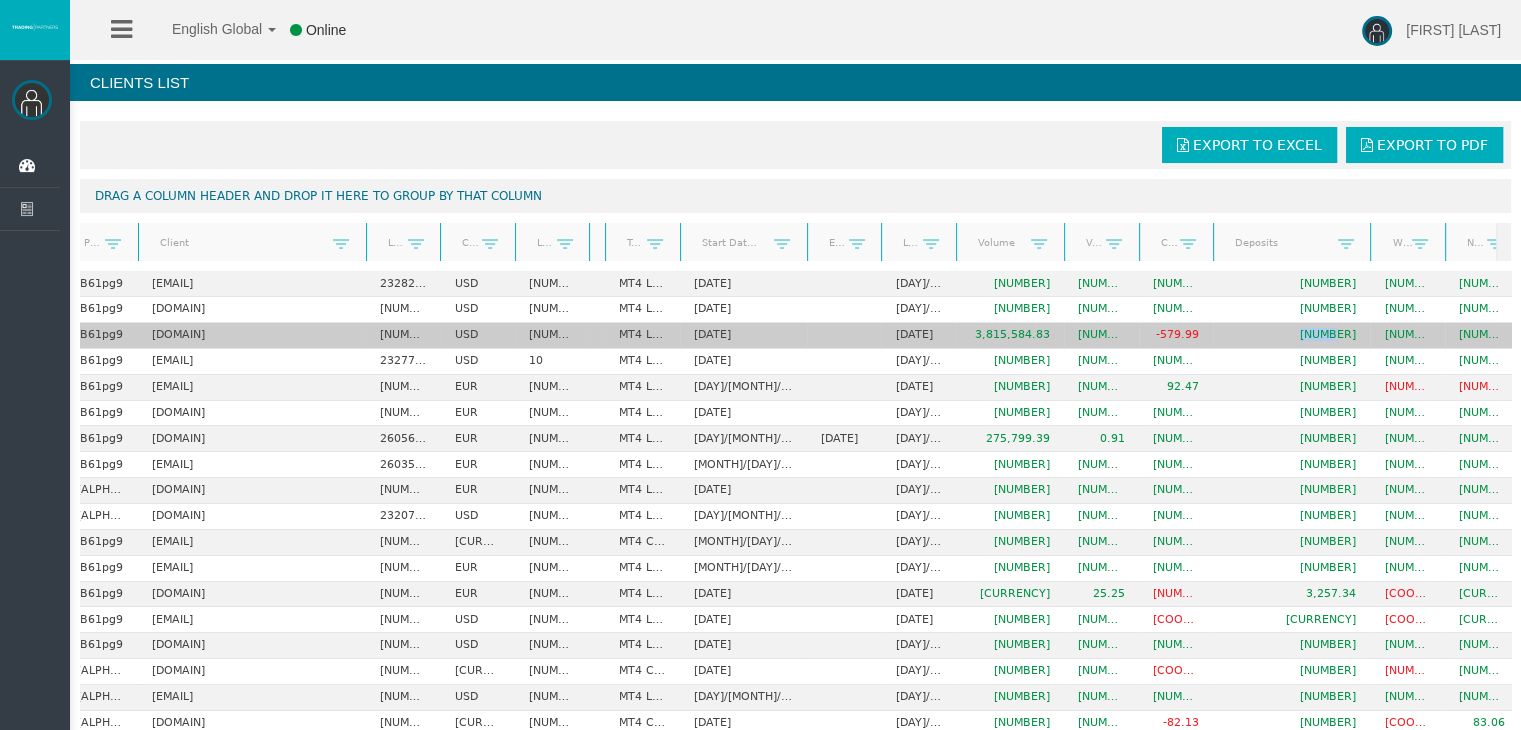 click on "[NUMBER]" at bounding box center (1291, 284) 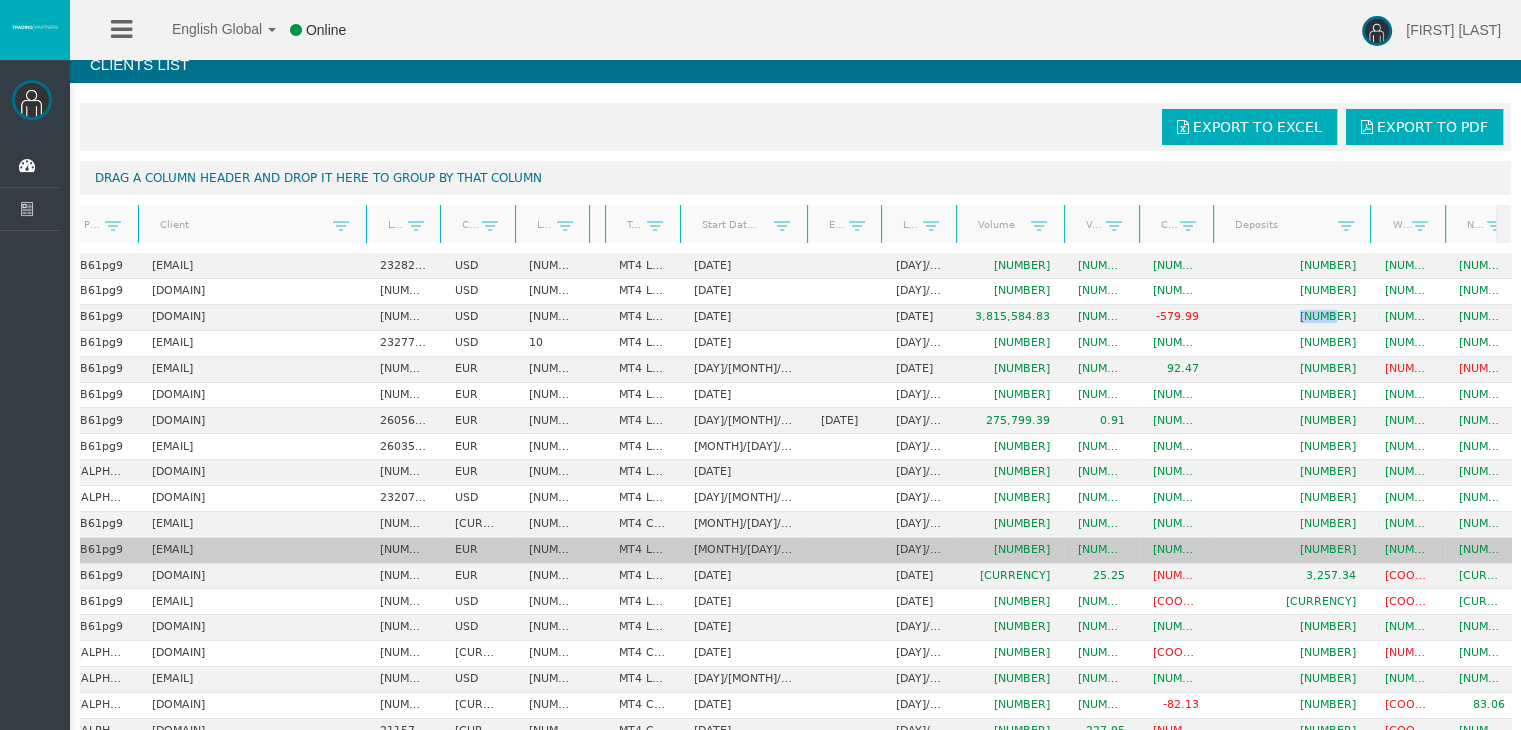 scroll, scrollTop: 0, scrollLeft: 0, axis: both 